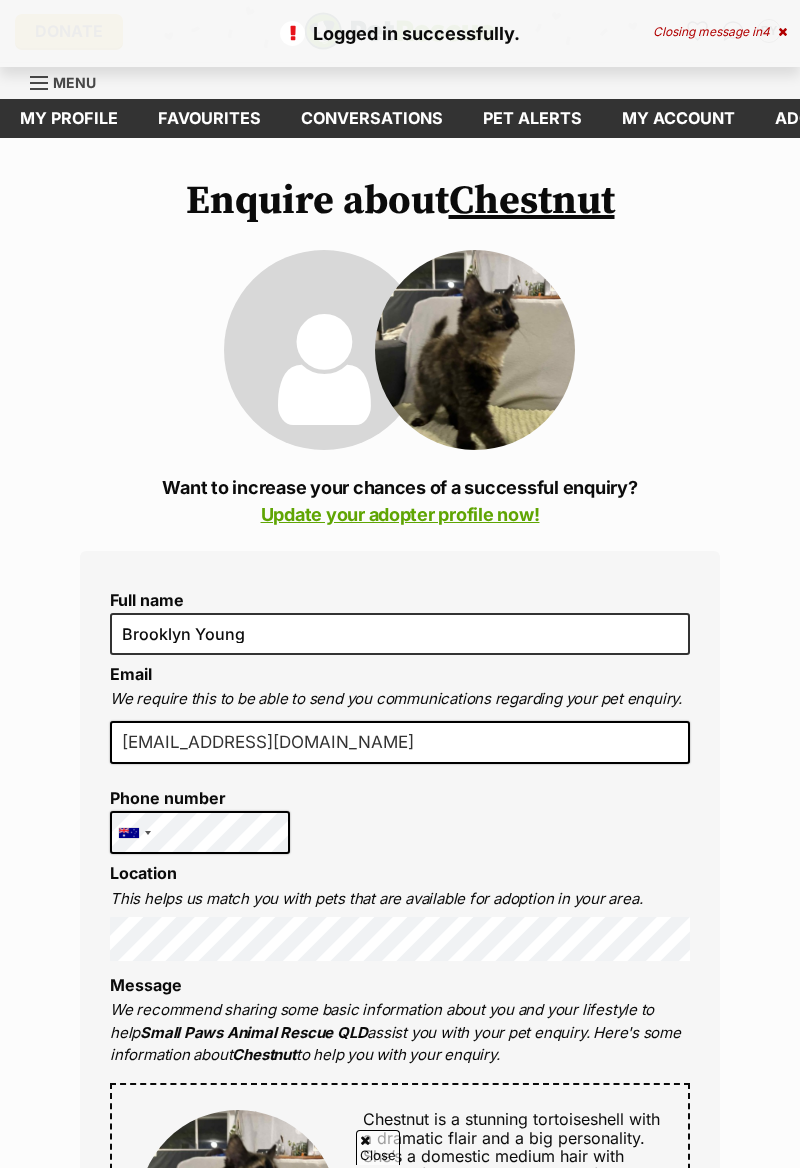 scroll, scrollTop: 99, scrollLeft: 0, axis: vertical 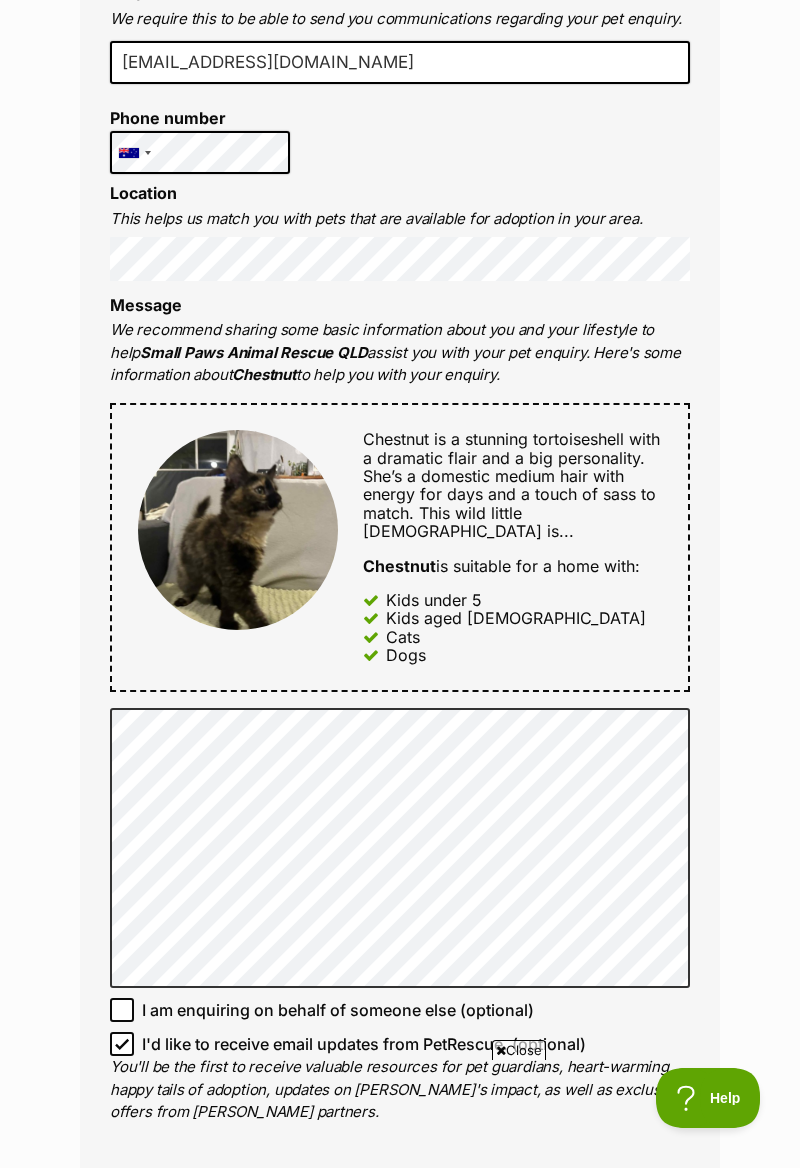 click on "I am enquiring on behalf of someone else (optional)" at bounding box center (338, 1010) 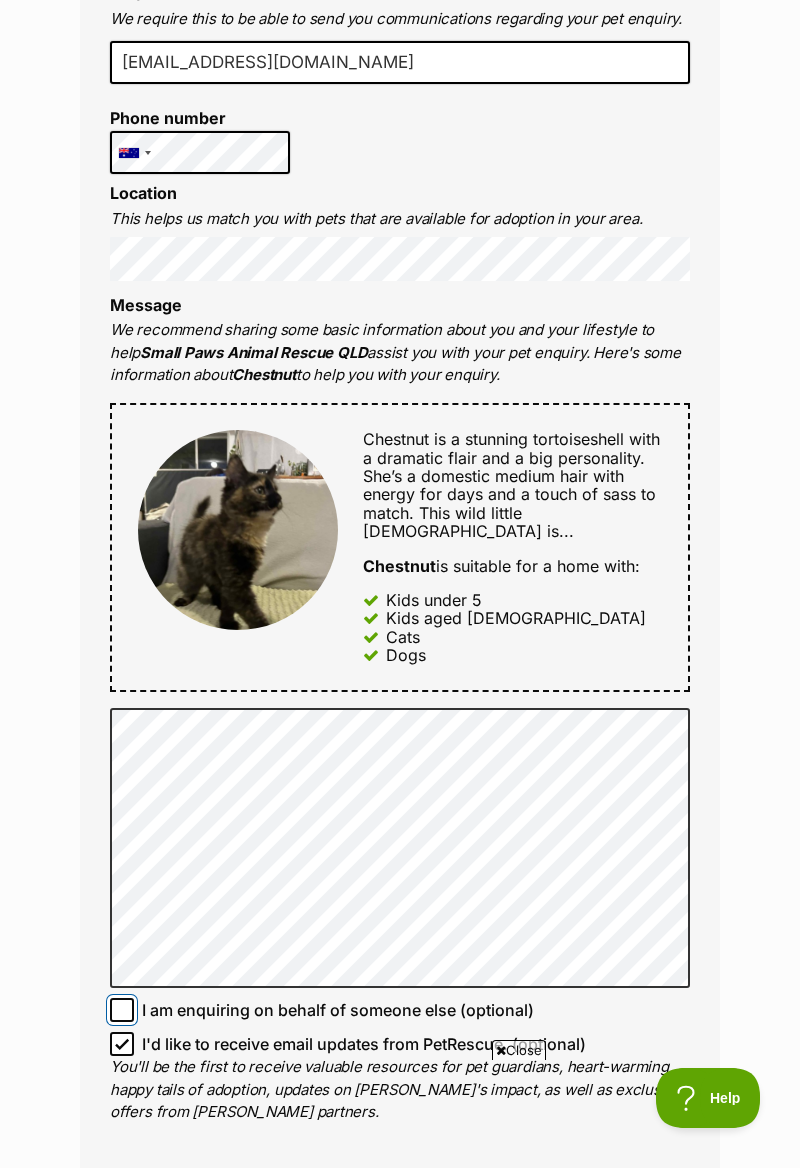 click on "I am enquiring on behalf of someone else (optional)" at bounding box center (122, 1010) 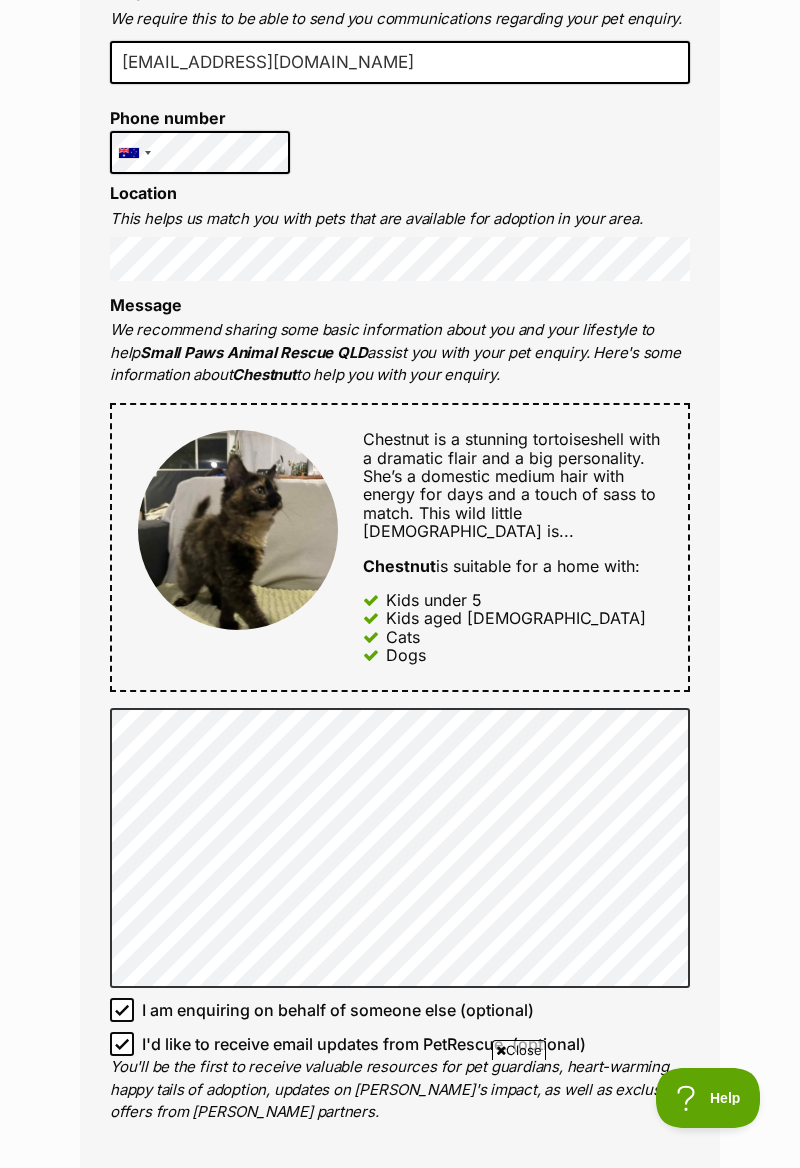 click 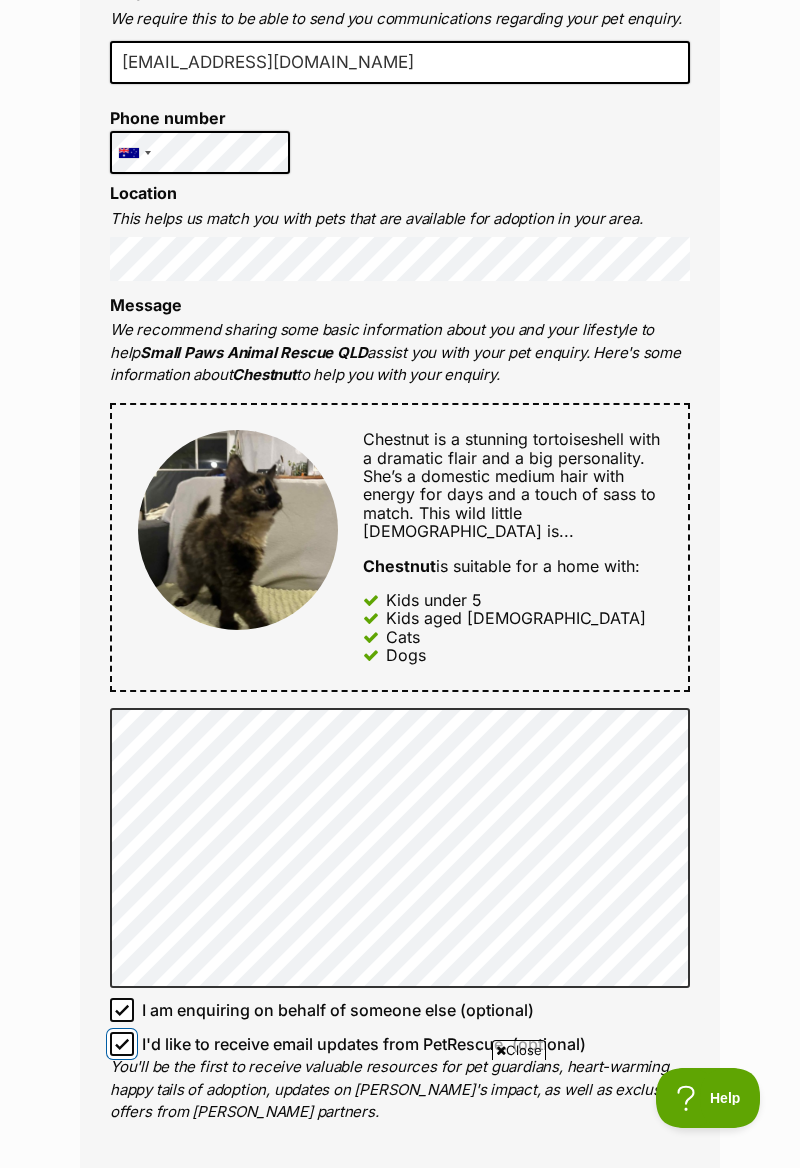 click on "I'd like to receive email updates from PetRescue. (optional)" at bounding box center (122, 1044) 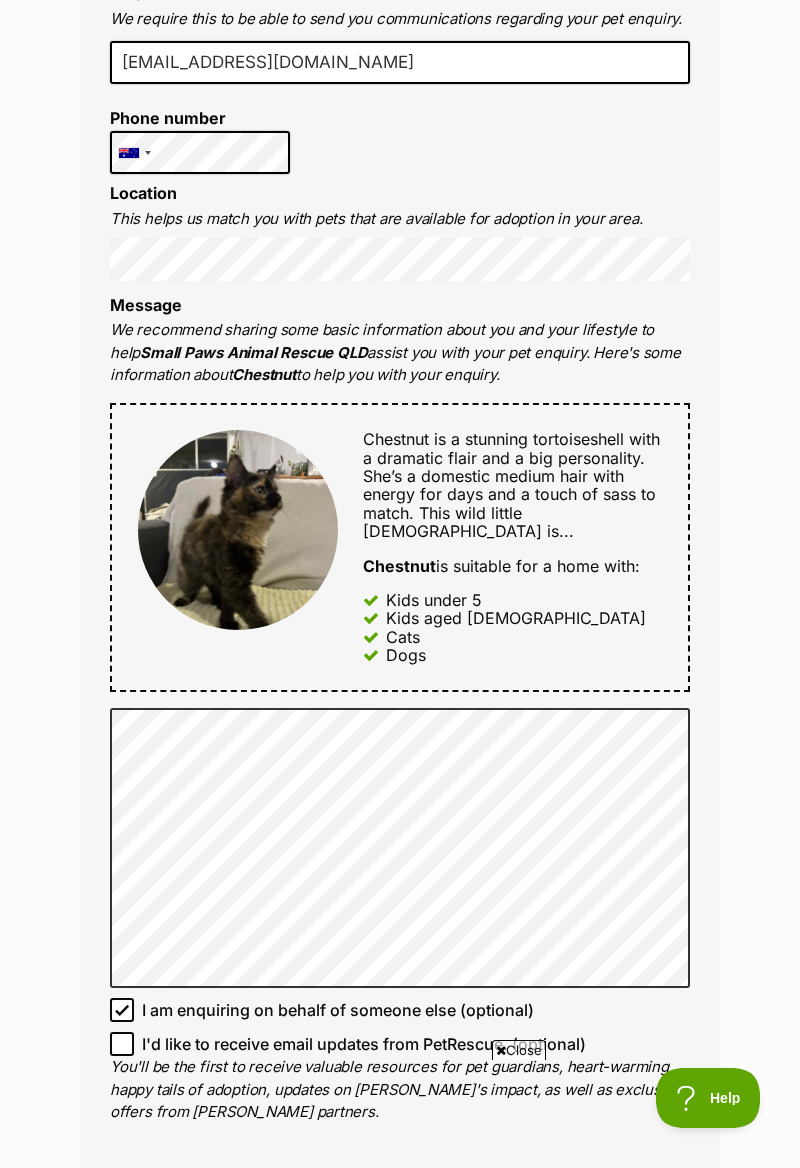click 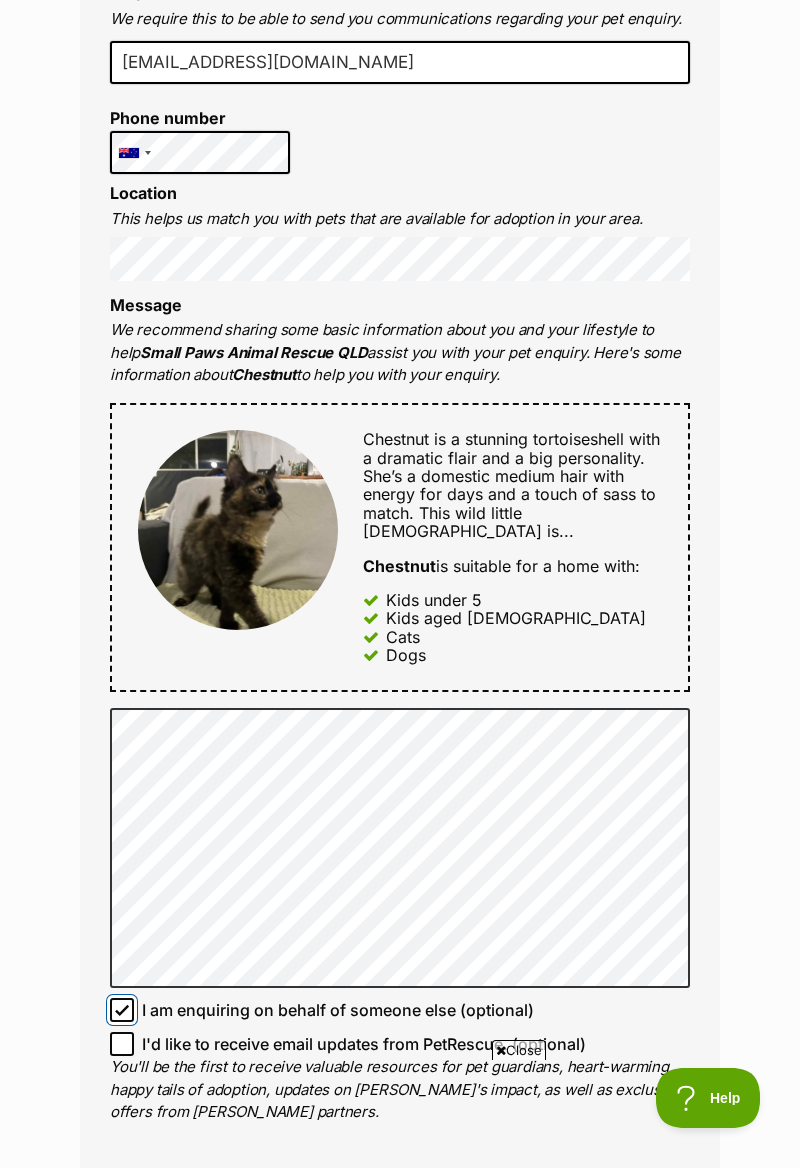 click on "I am enquiring on behalf of someone else (optional)" at bounding box center (122, 1010) 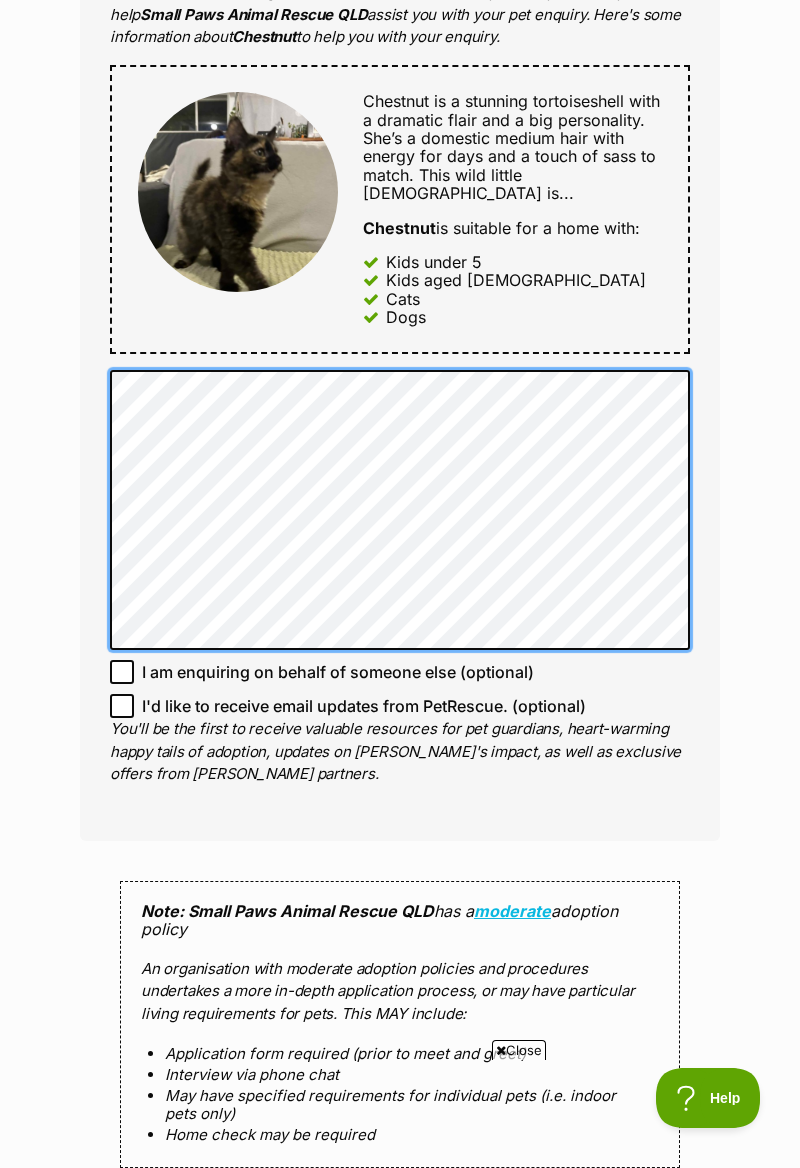 scroll, scrollTop: 1016, scrollLeft: 0, axis: vertical 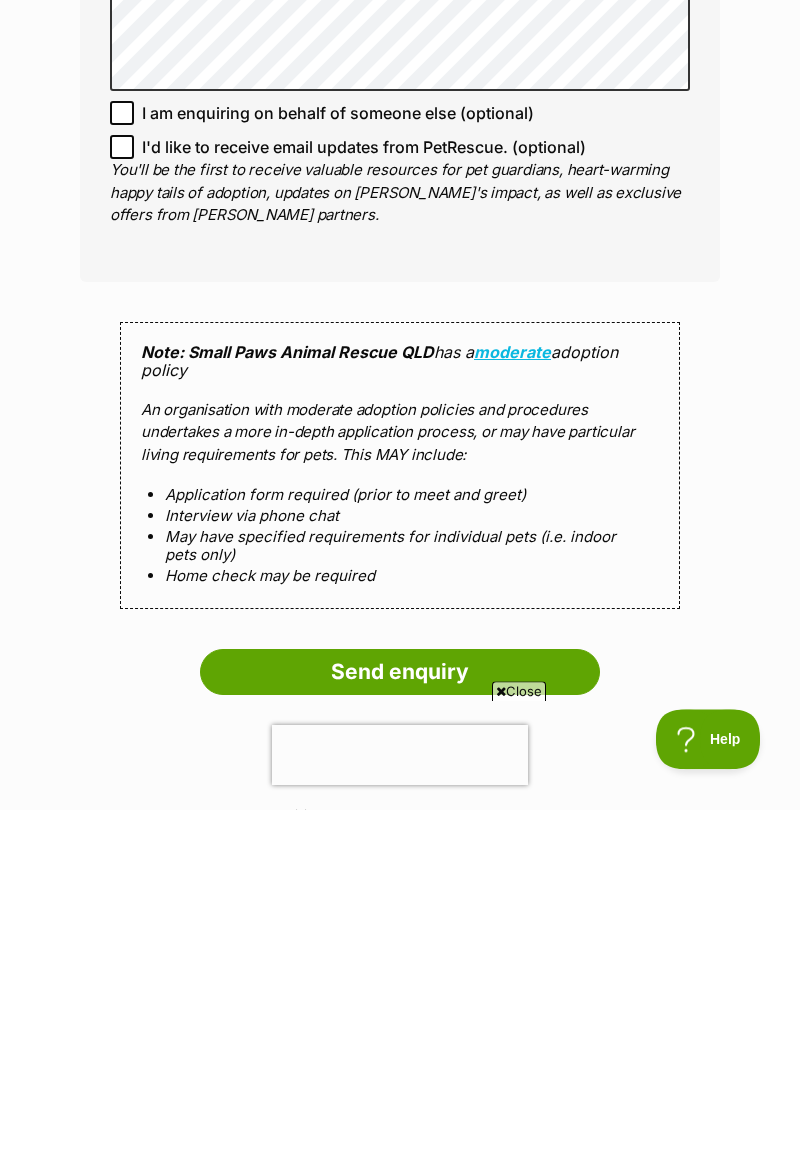 click on "Send enquiry" at bounding box center (400, 1031) 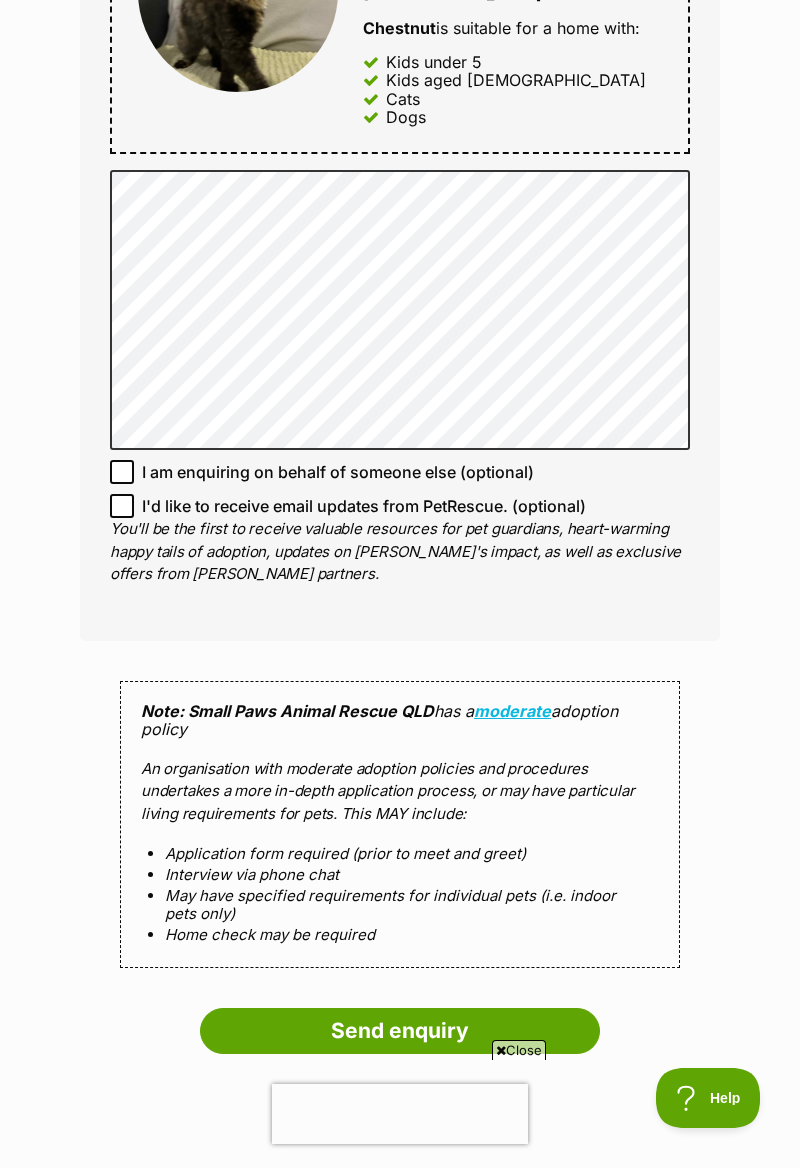 scroll, scrollTop: 1312, scrollLeft: 0, axis: vertical 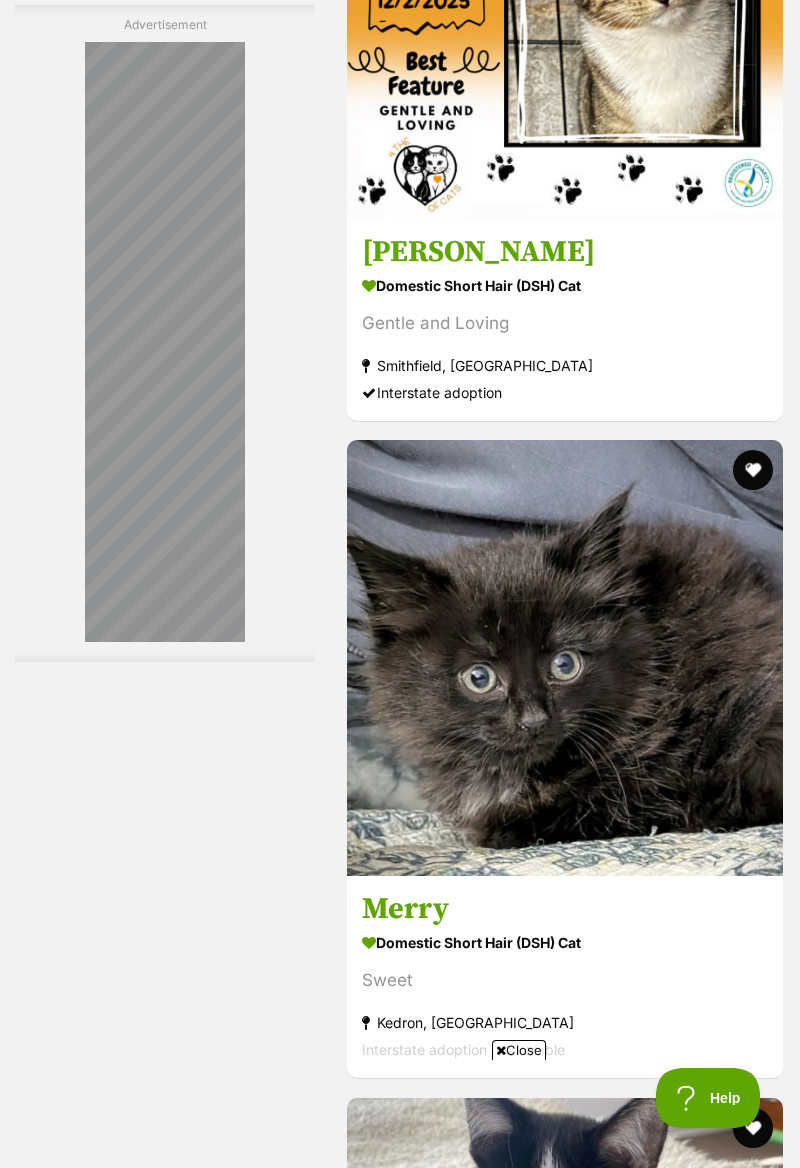 click on "Sweet" at bounding box center (565, 981) 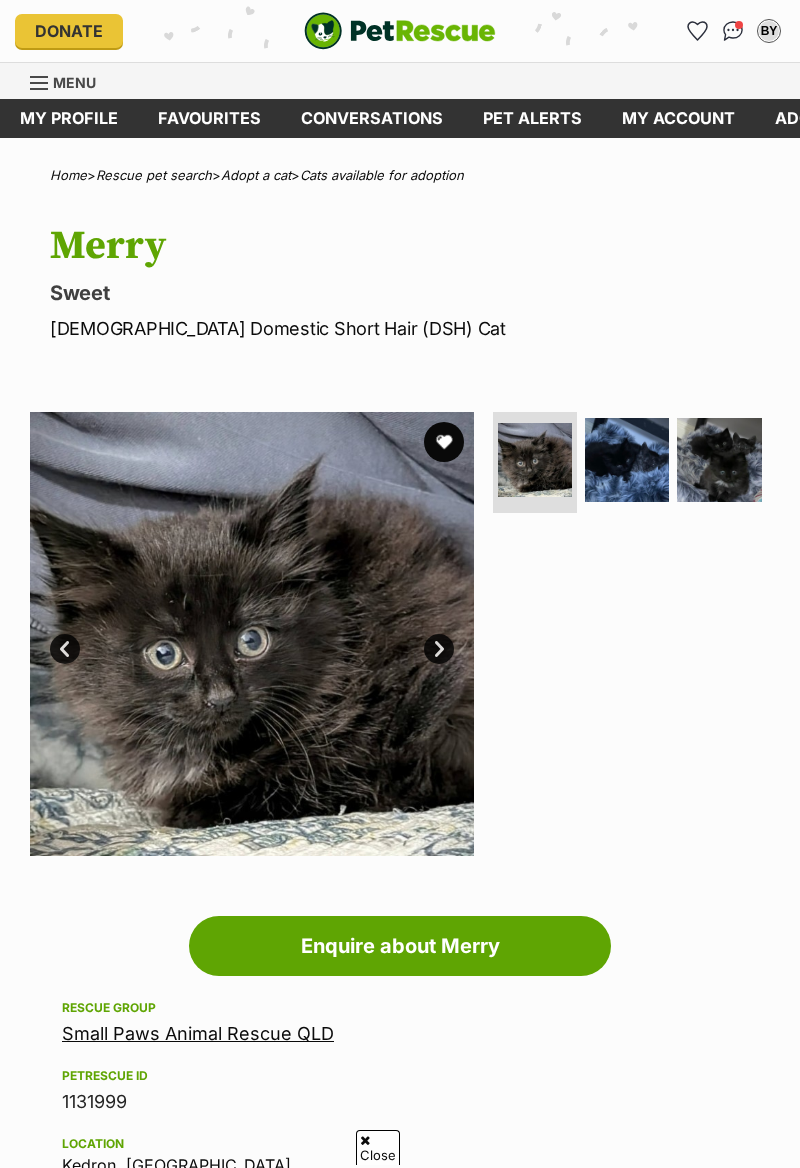 scroll, scrollTop: 1066, scrollLeft: 0, axis: vertical 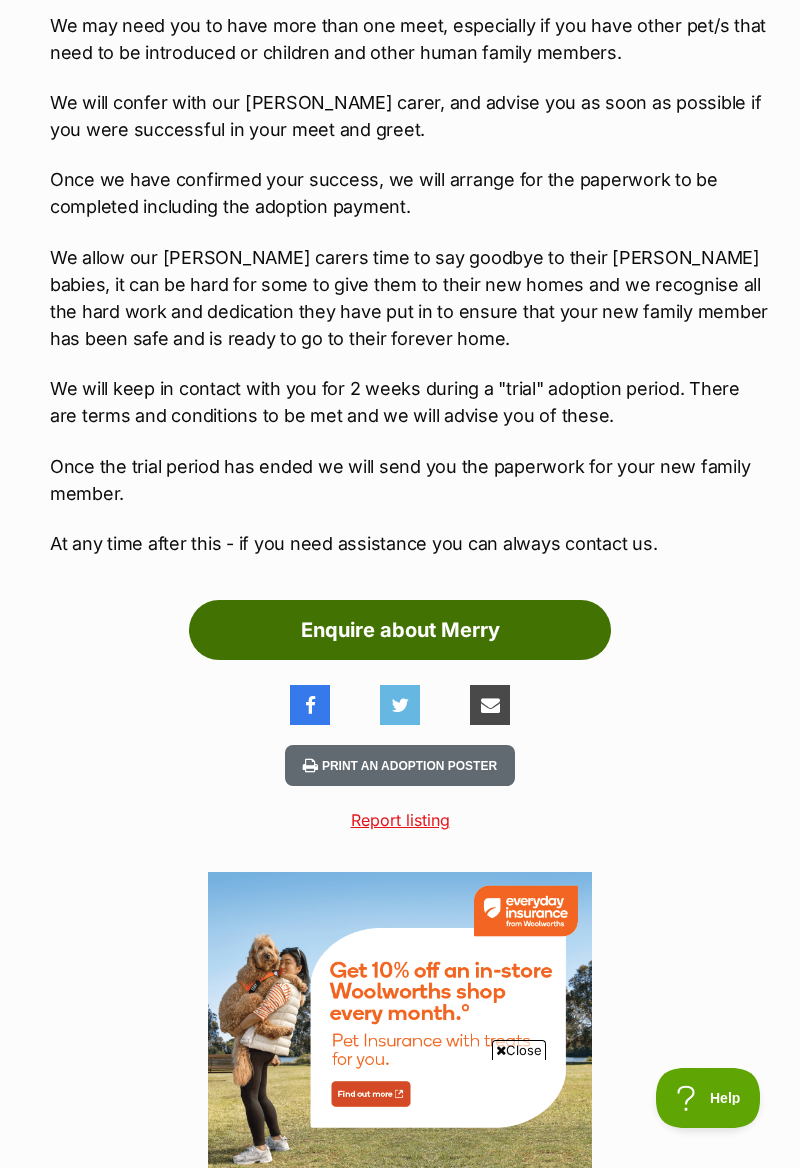 click on "Enquire about Merry" at bounding box center (400, 630) 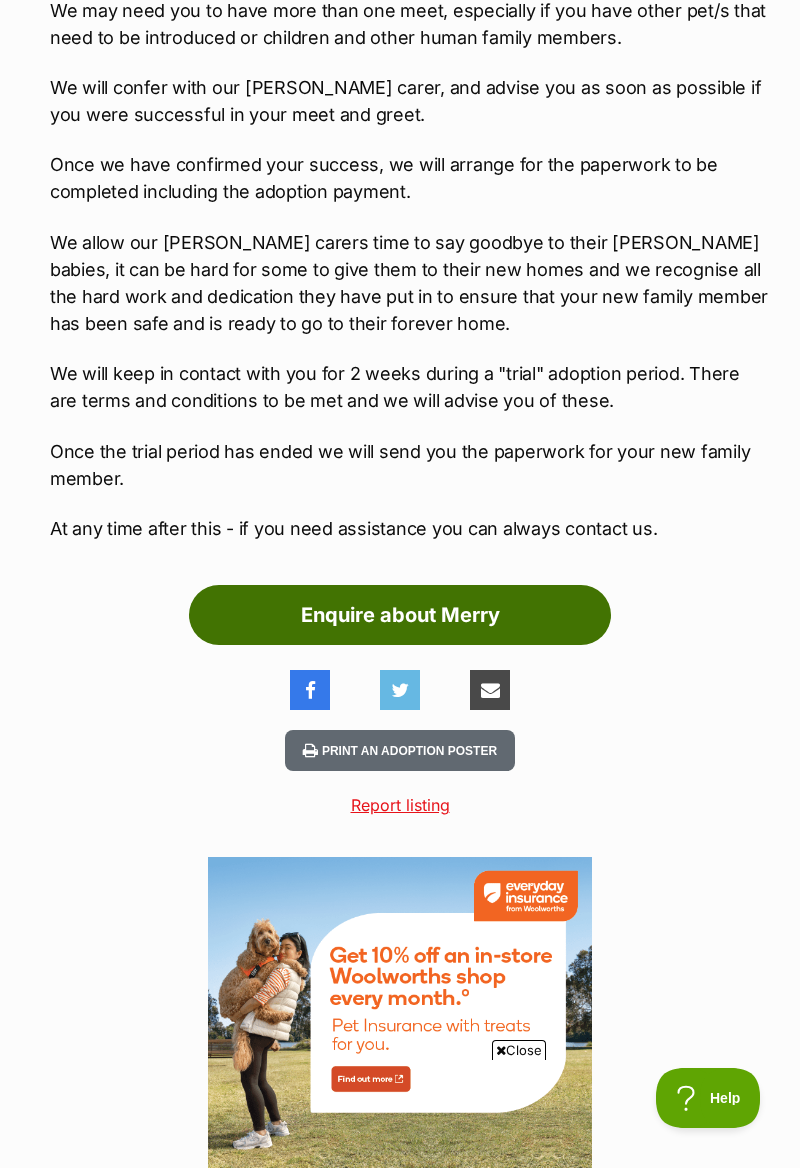 scroll, scrollTop: 3017, scrollLeft: 0, axis: vertical 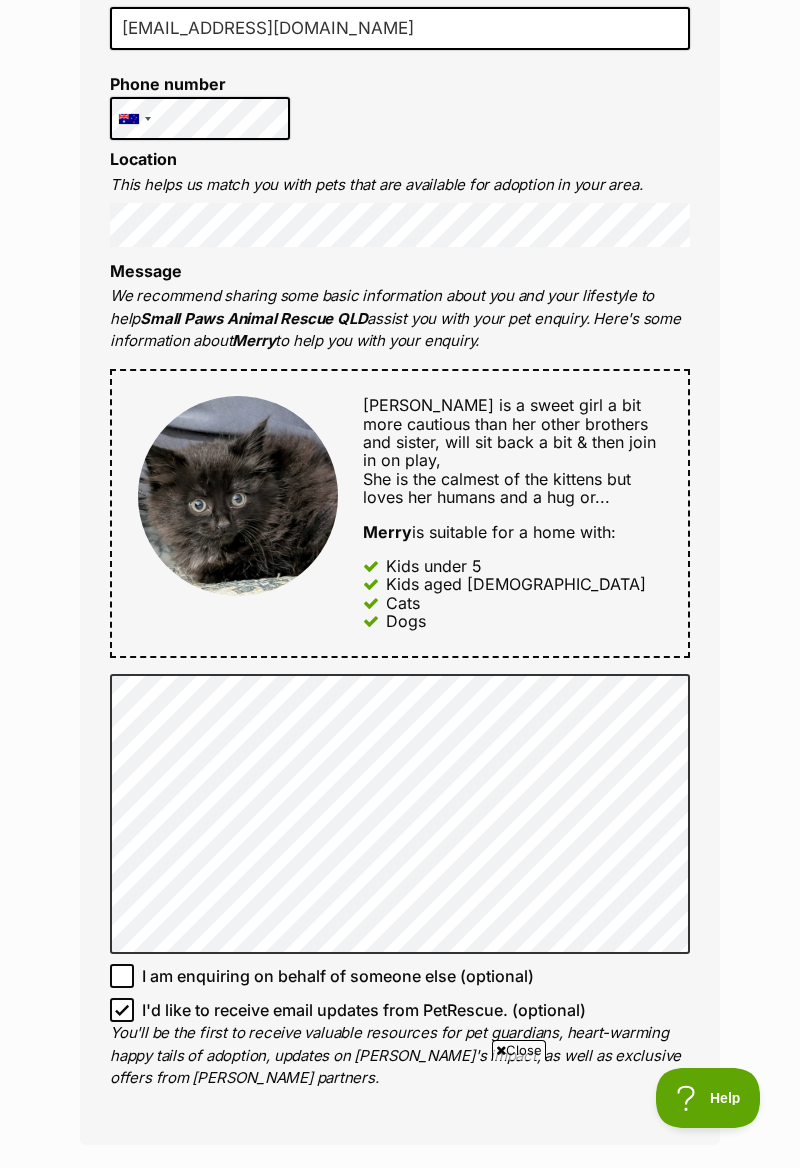 click 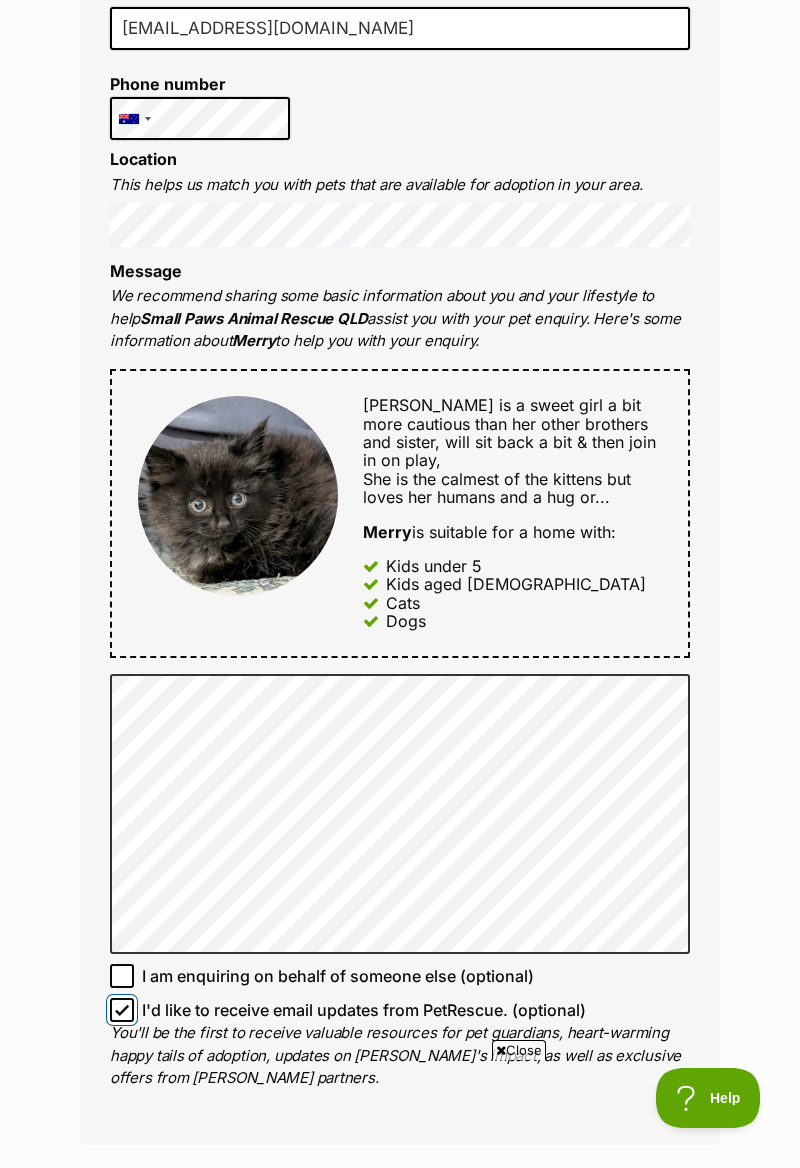 click on "I'd like to receive email updates from PetRescue. (optional)" at bounding box center [122, 1010] 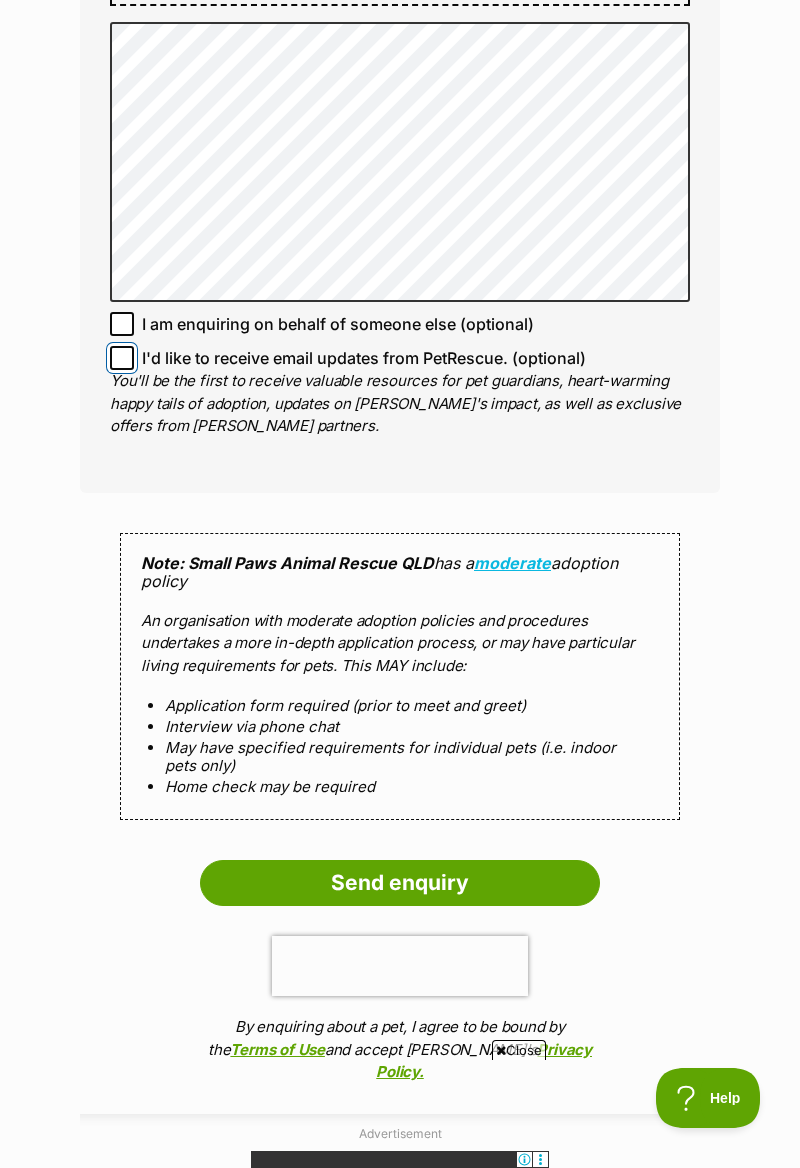 scroll, scrollTop: 1364, scrollLeft: 0, axis: vertical 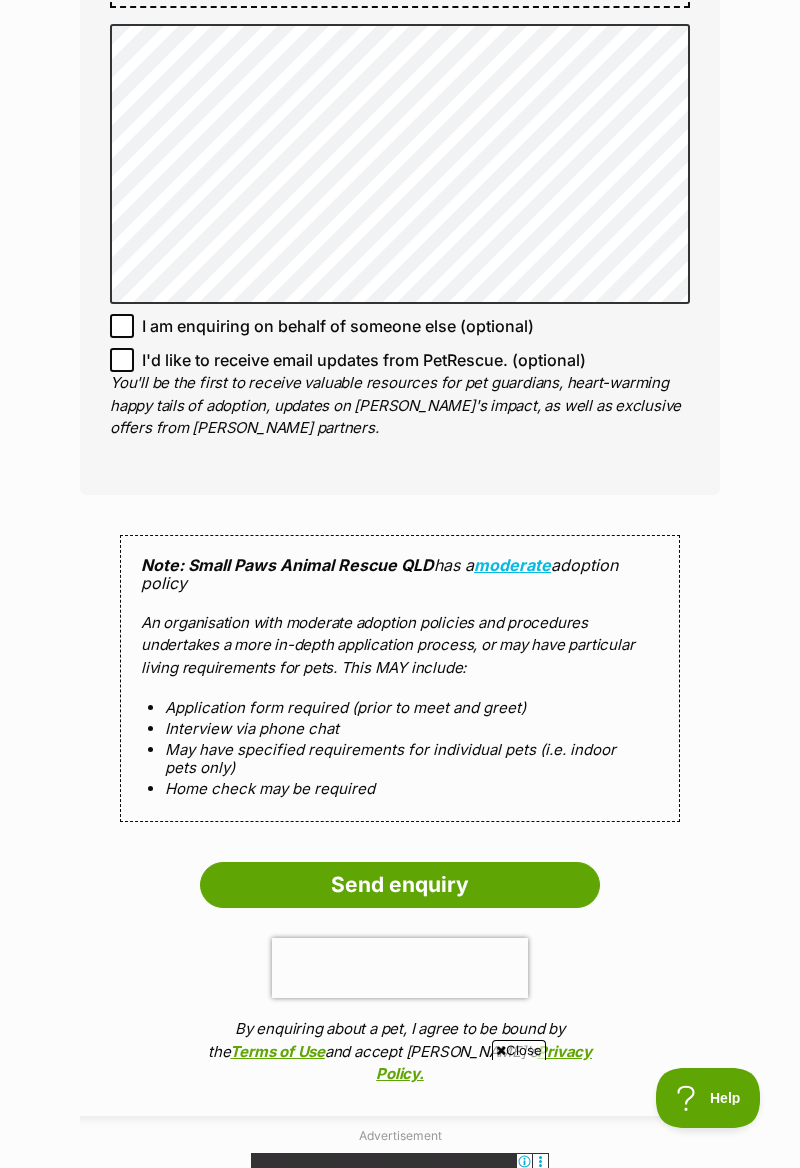 click on "Send enquiry" at bounding box center (400, 885) 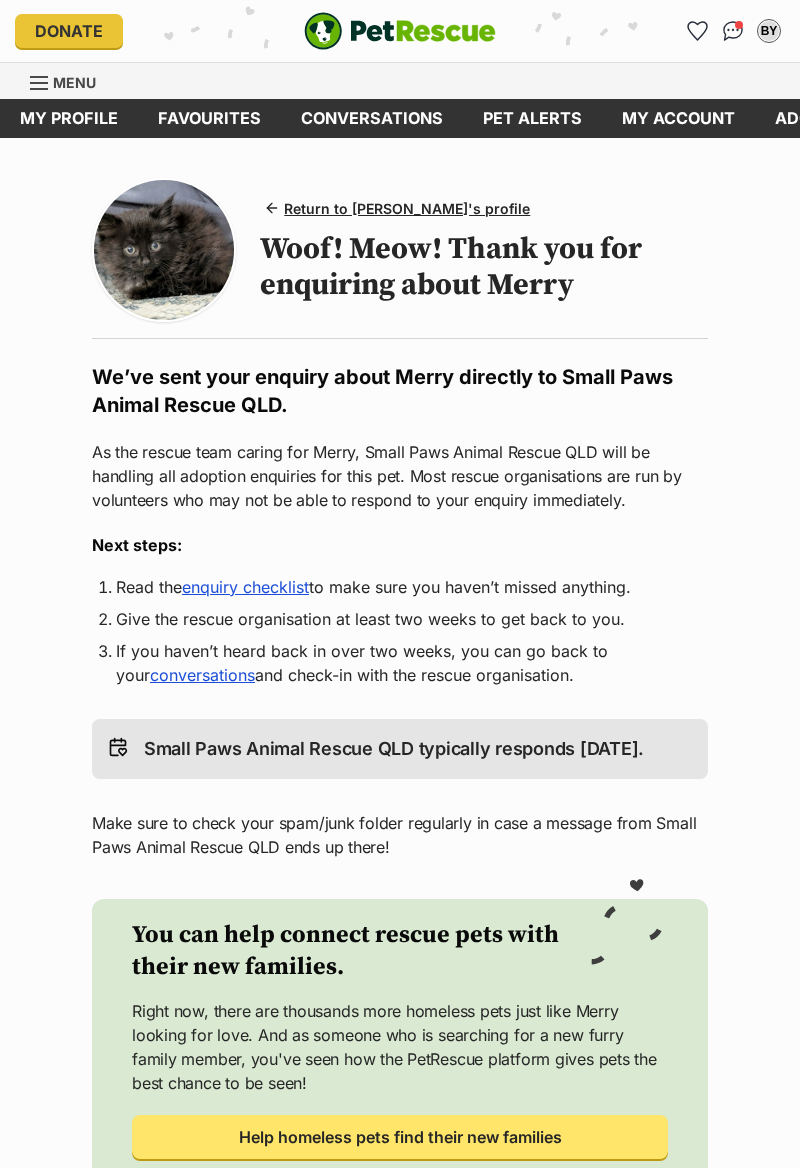 scroll, scrollTop: 0, scrollLeft: 0, axis: both 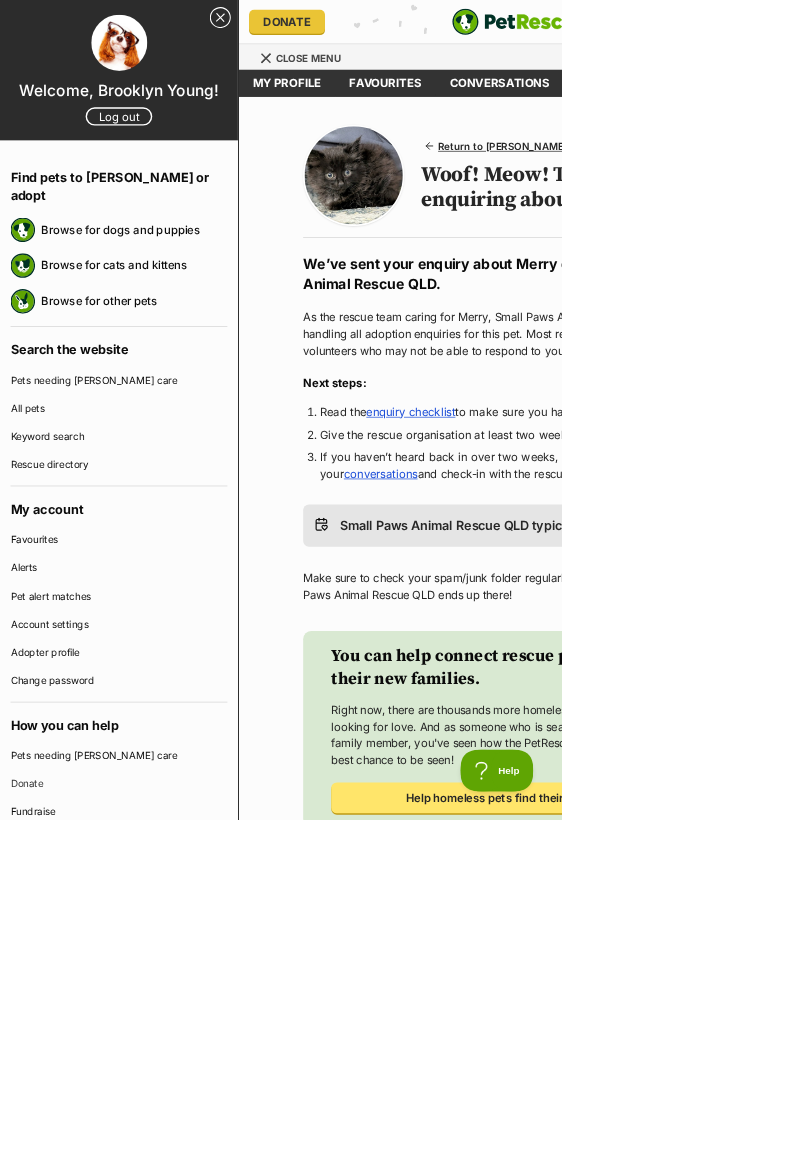 click on "Browse for cats and kittens" at bounding box center (191, 378) 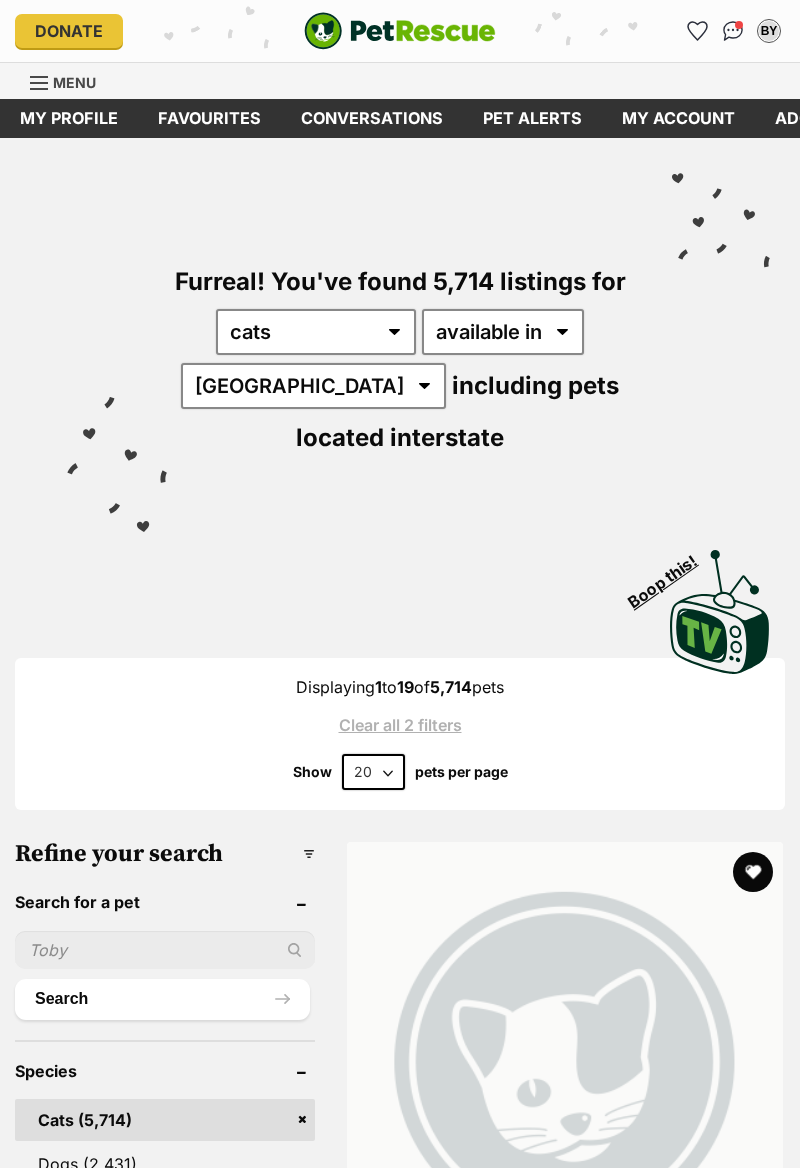 select on "QLD" 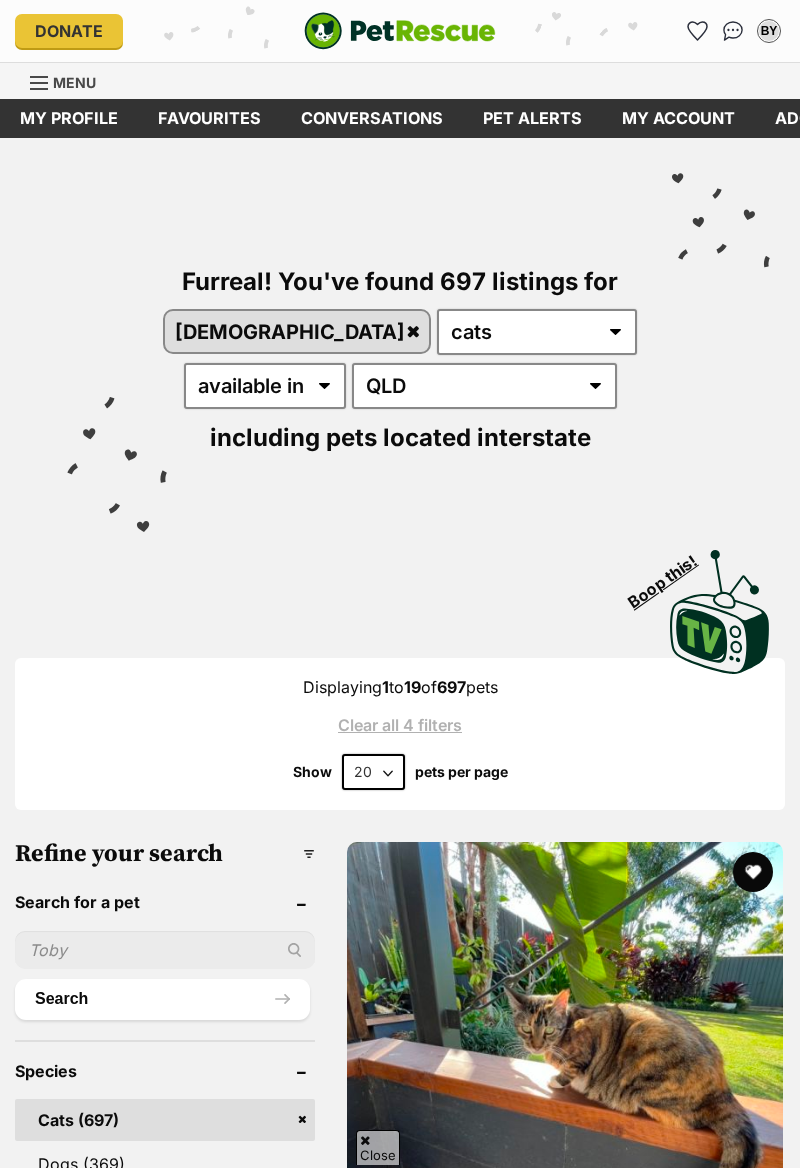 scroll, scrollTop: 2041, scrollLeft: 0, axis: vertical 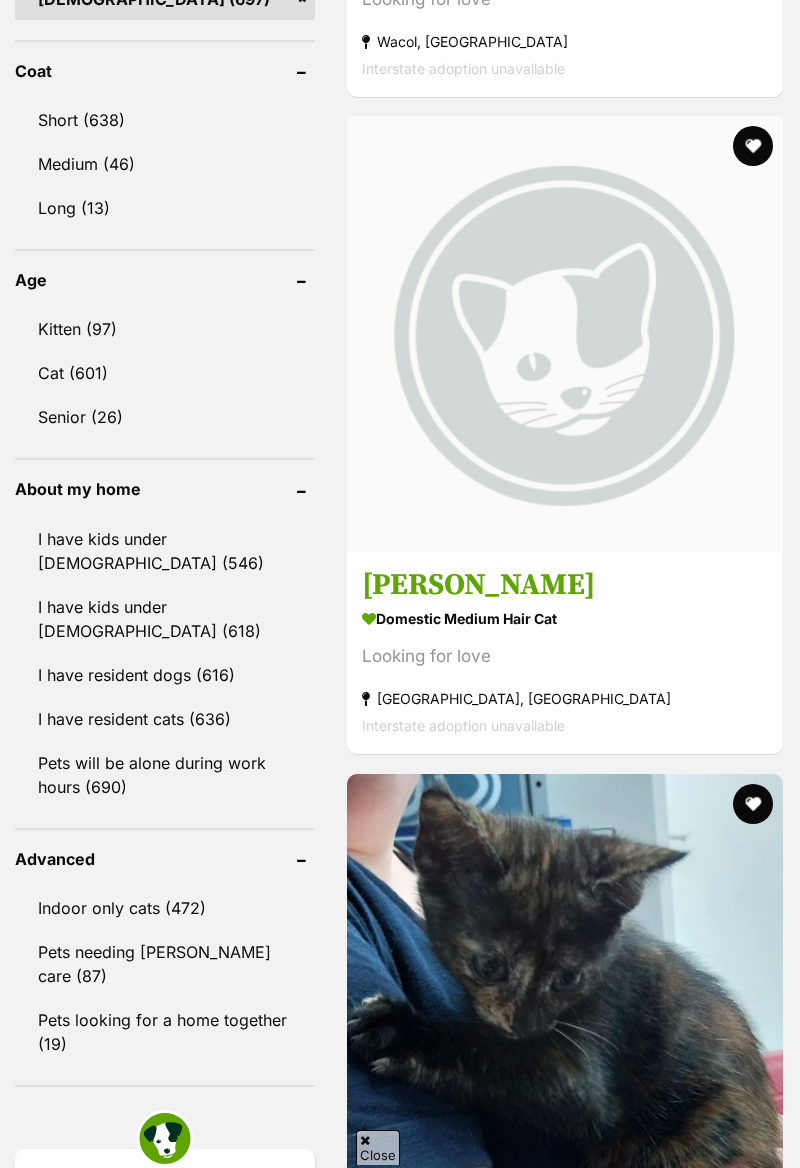 click on "Kitten (97)" at bounding box center (165, 329) 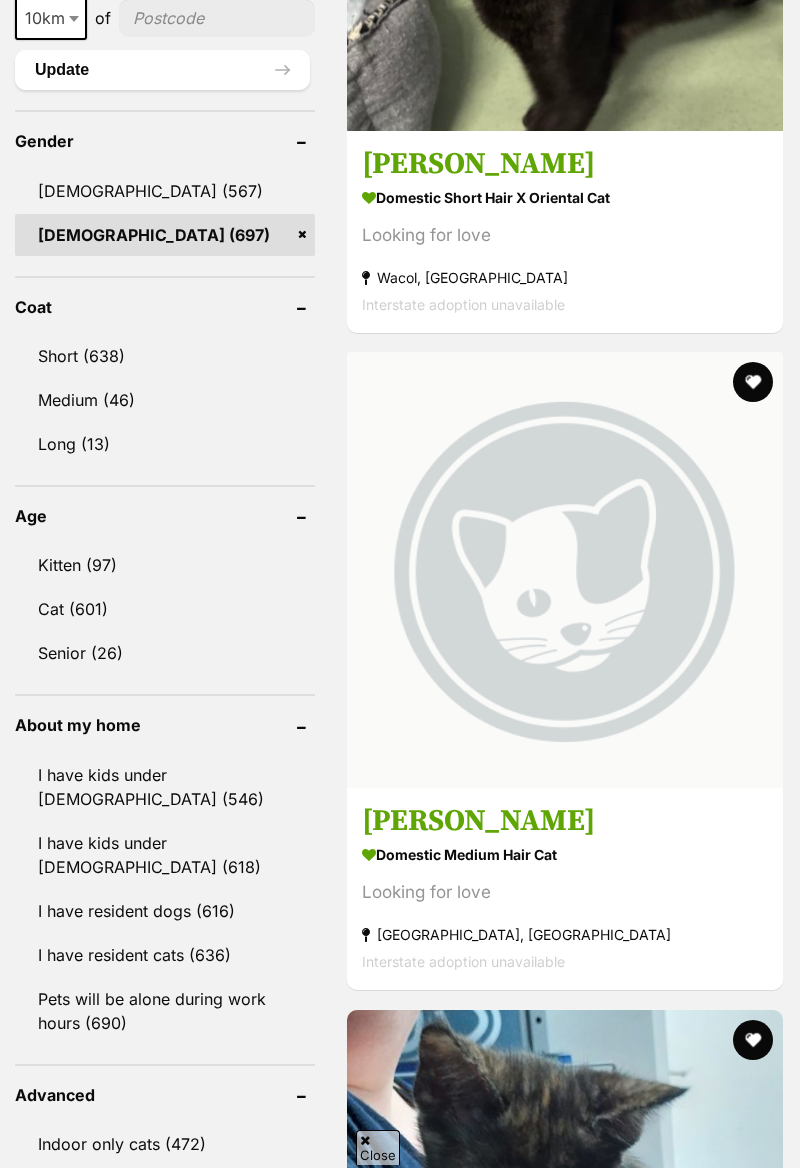 scroll, scrollTop: 0, scrollLeft: 0, axis: both 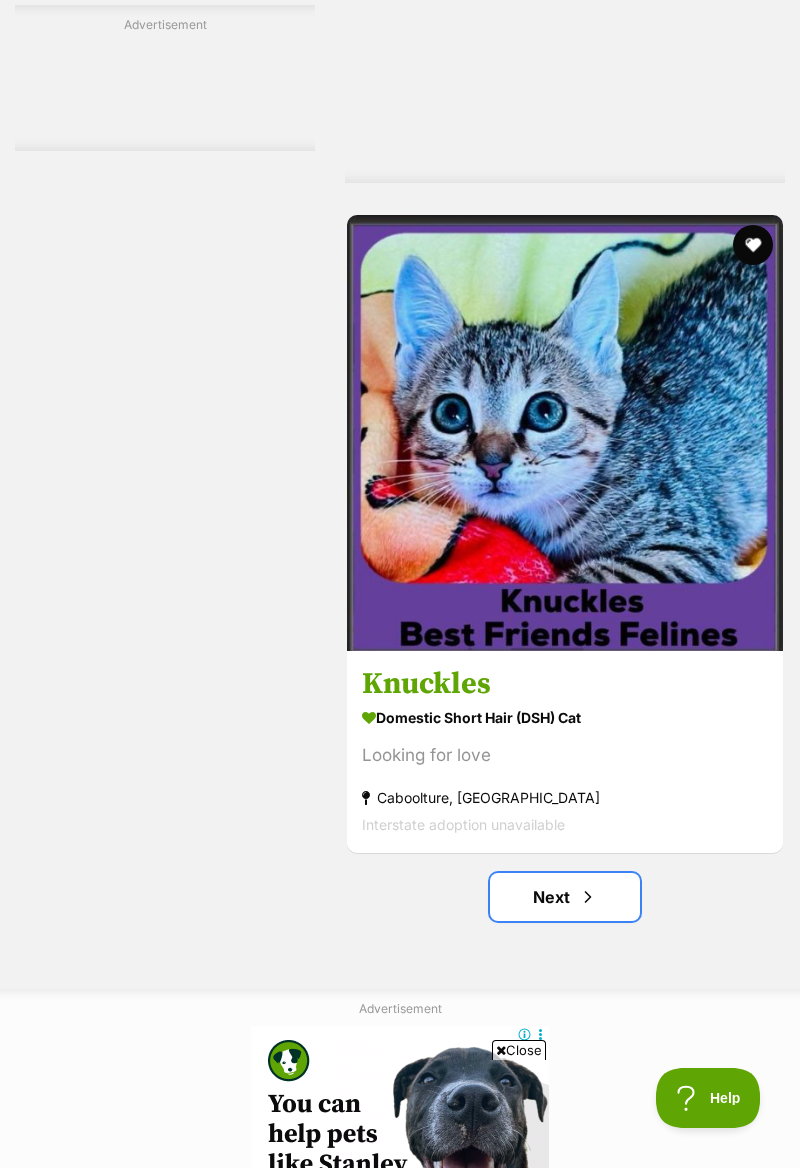 click at bounding box center [588, 897] 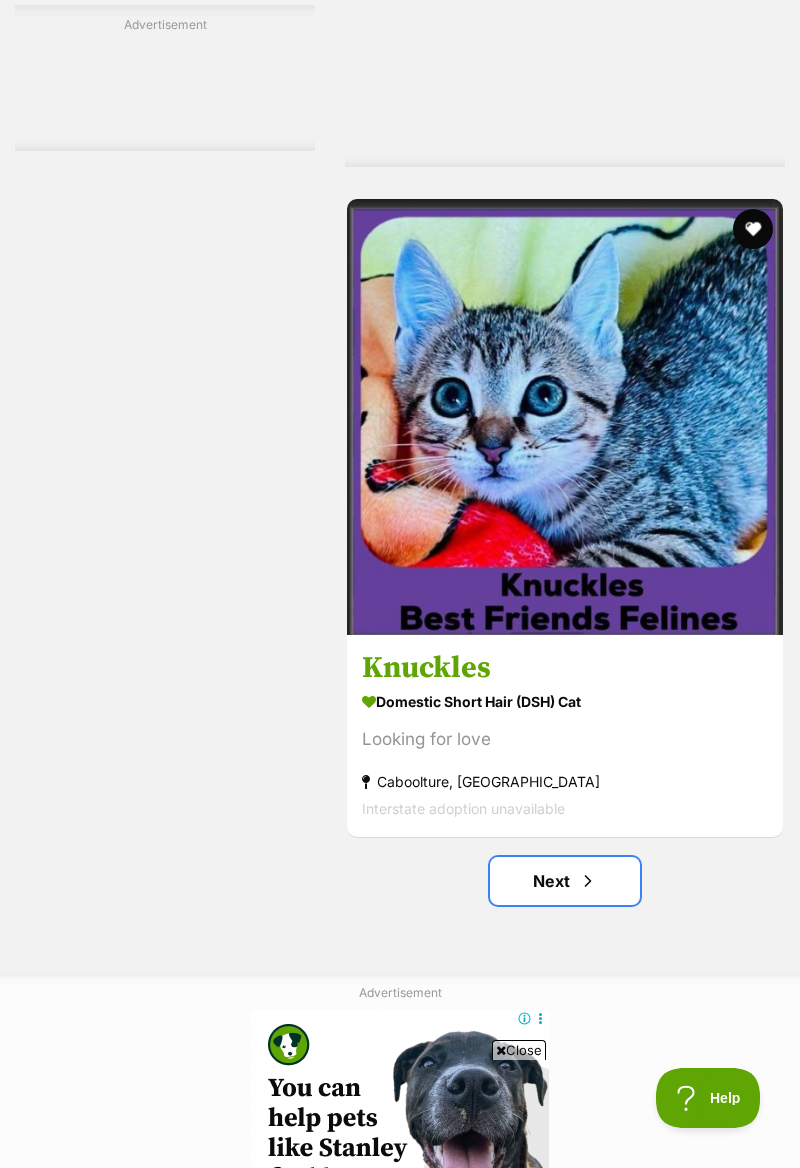 scroll, scrollTop: 14271, scrollLeft: 0, axis: vertical 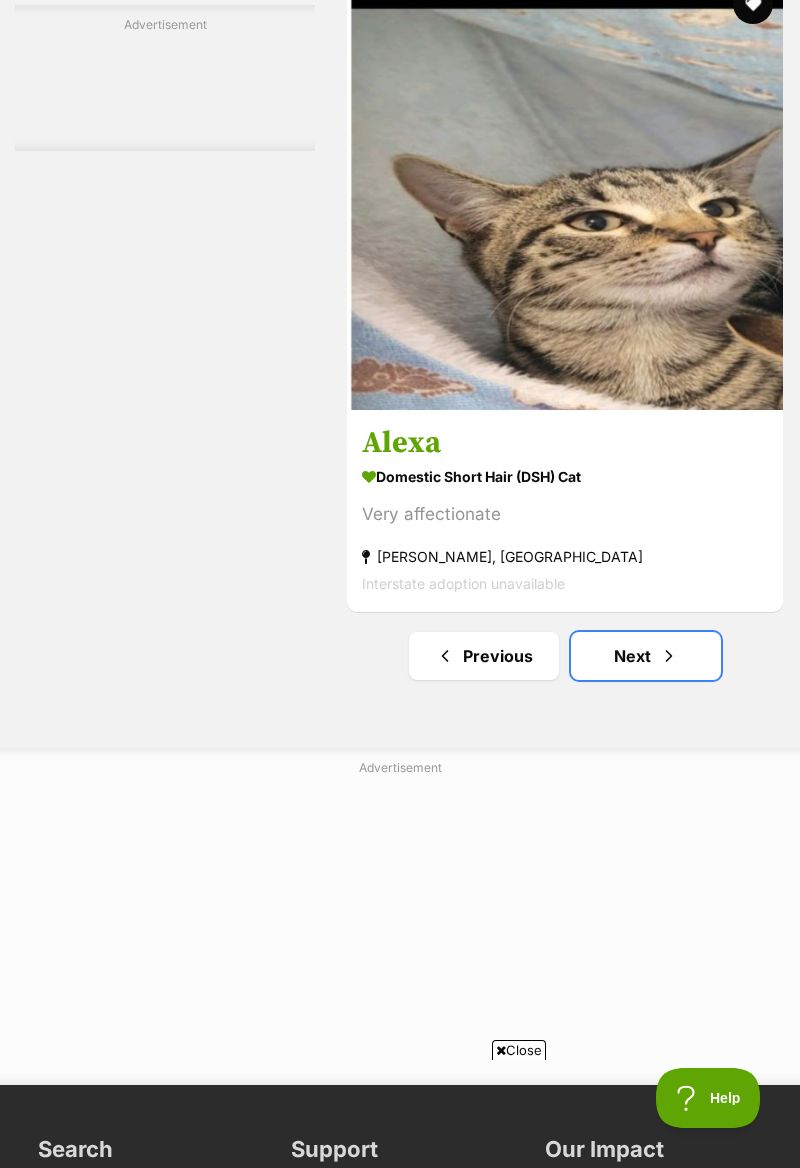 click on "Next" at bounding box center [646, 656] 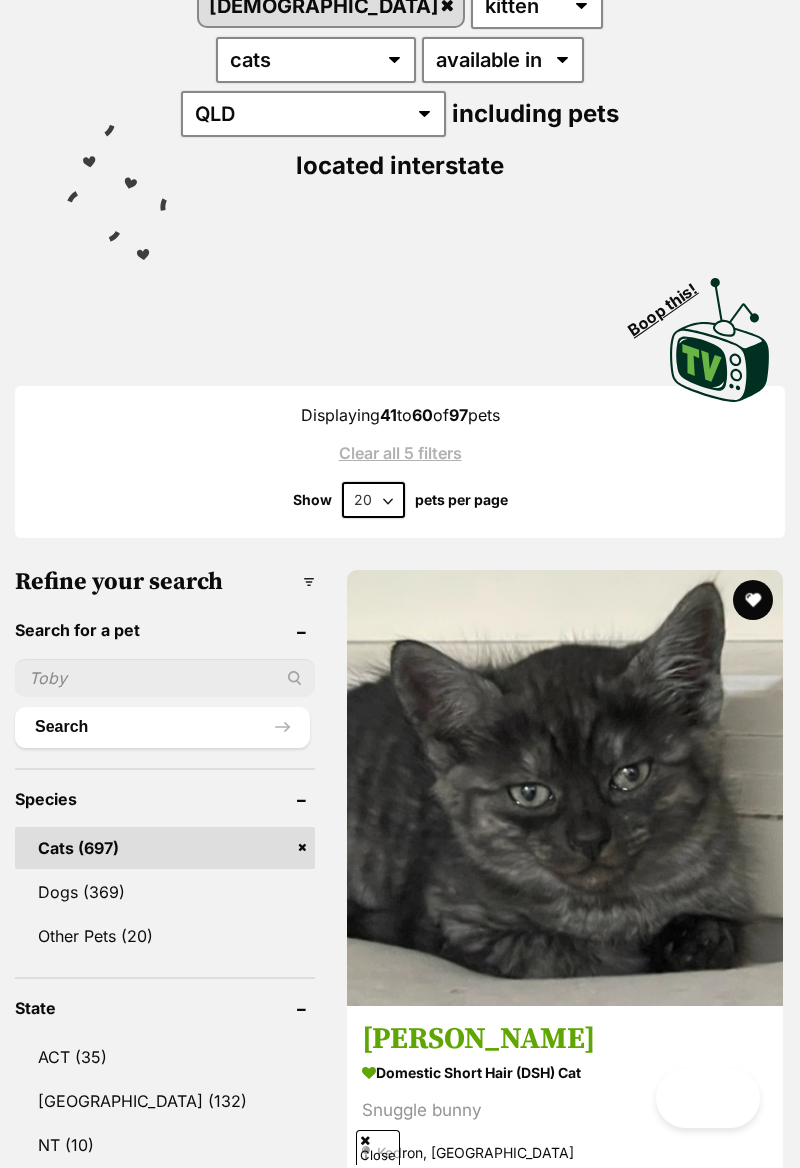 scroll, scrollTop: 328, scrollLeft: 0, axis: vertical 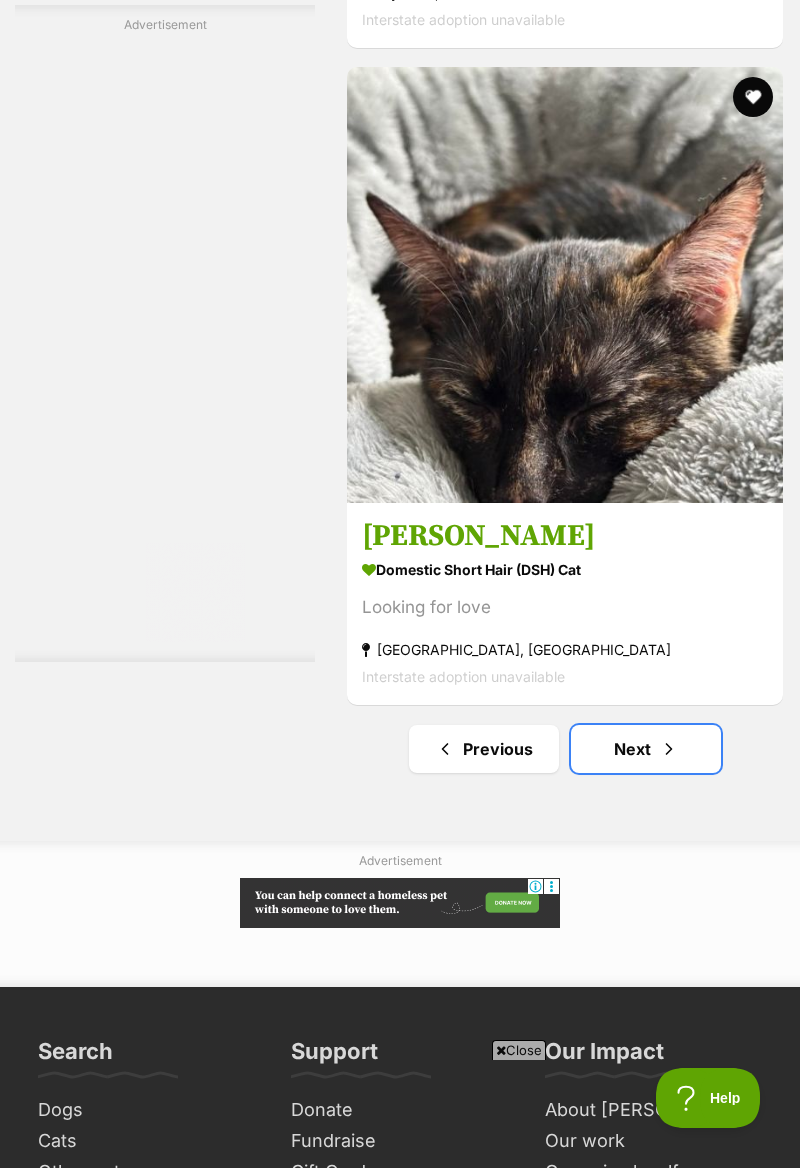 click at bounding box center [669, 749] 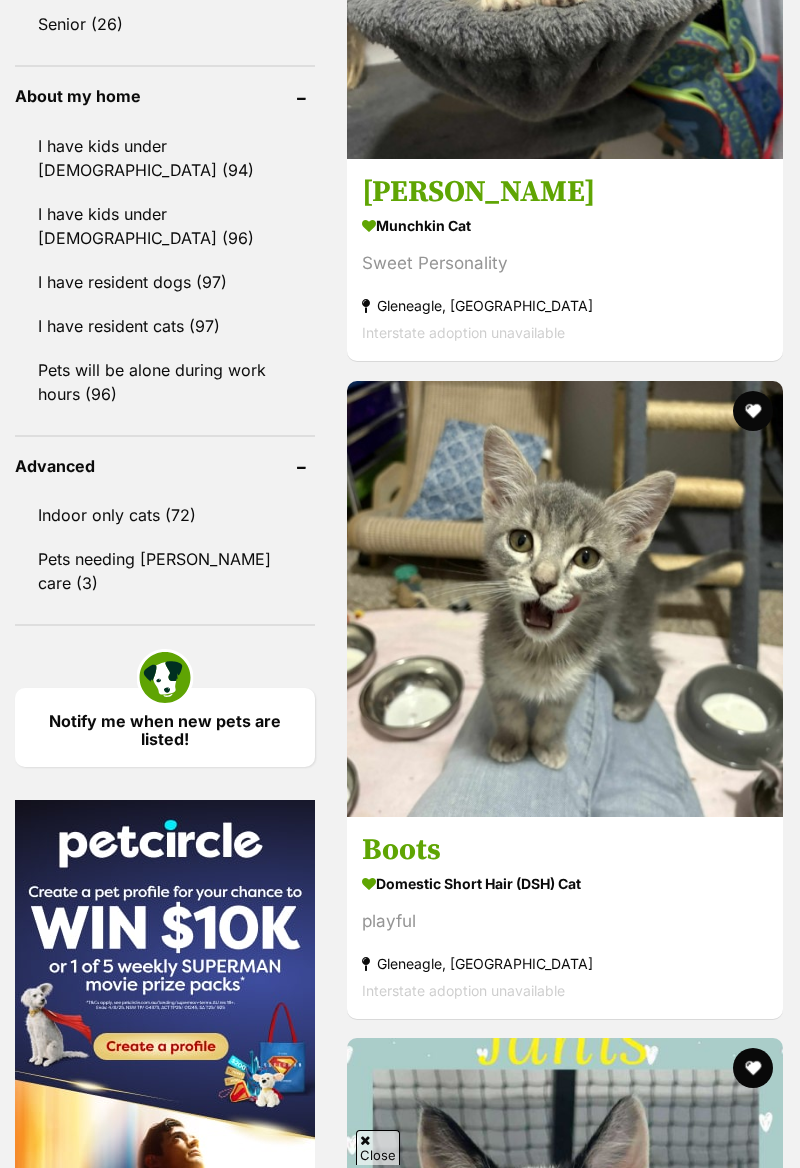 scroll, scrollTop: 2490, scrollLeft: 0, axis: vertical 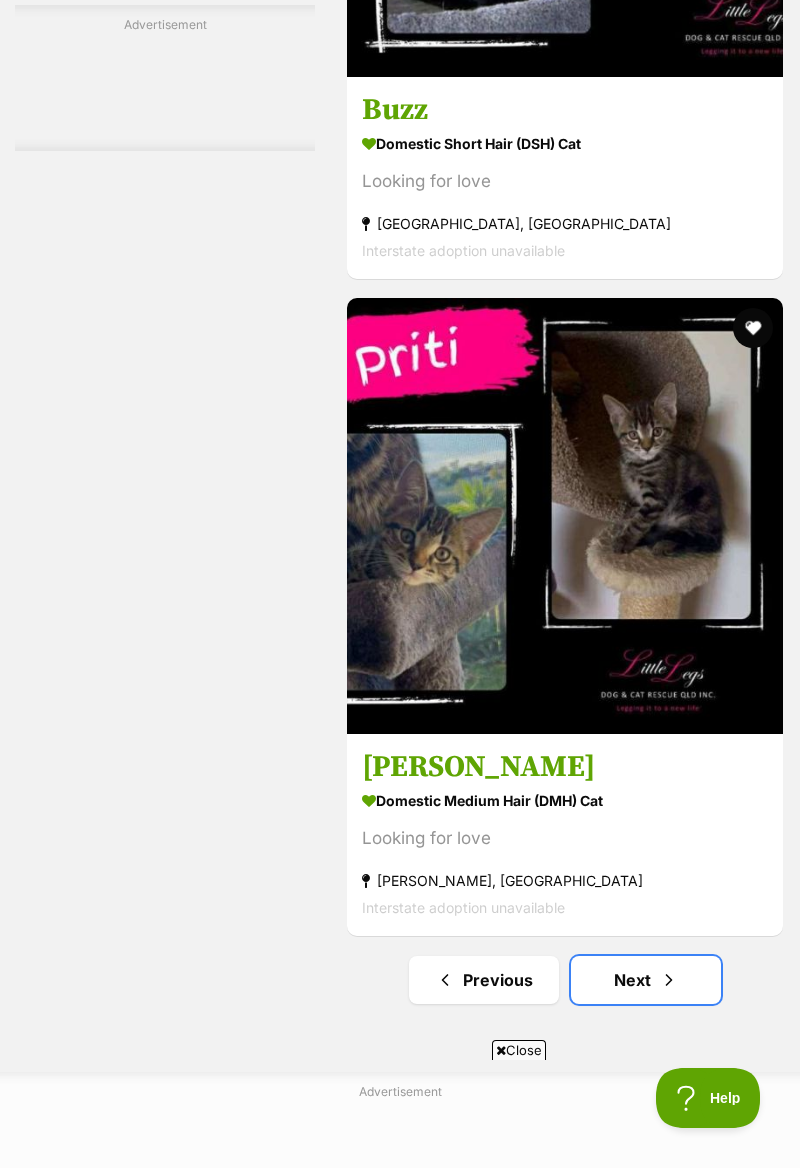 click at bounding box center (669, 980) 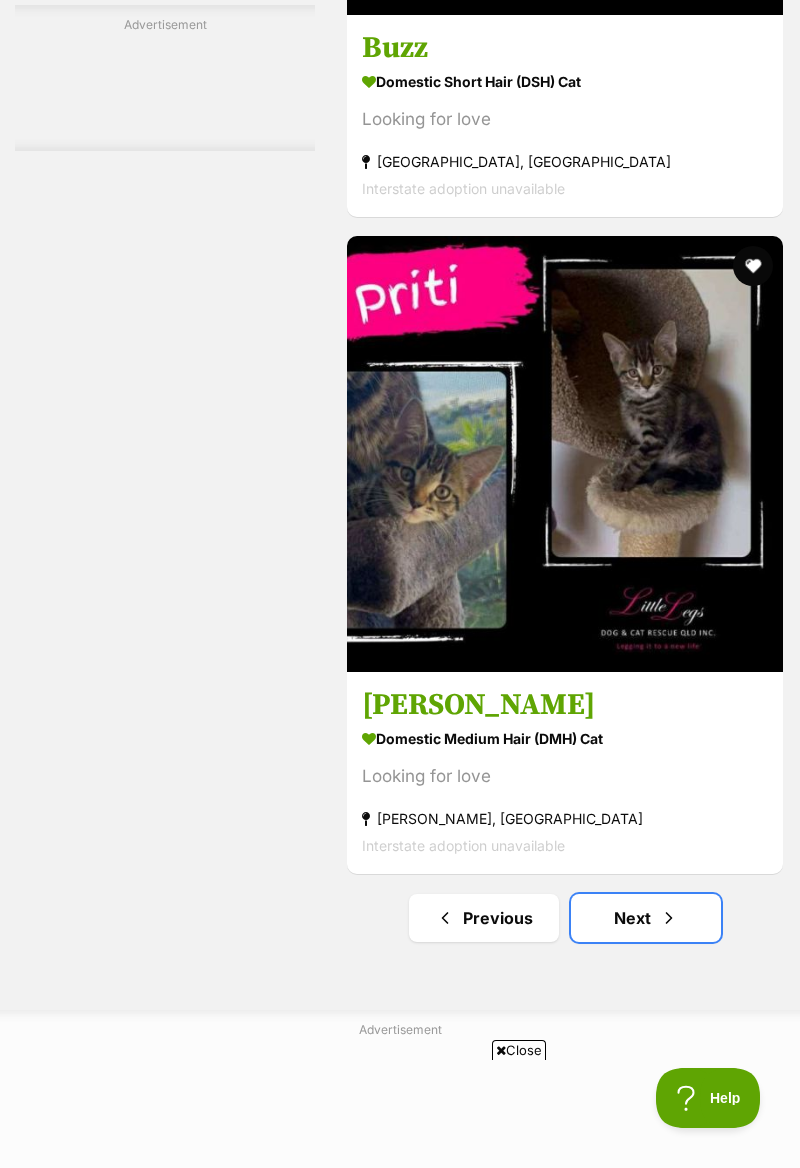 scroll, scrollTop: 14200, scrollLeft: 0, axis: vertical 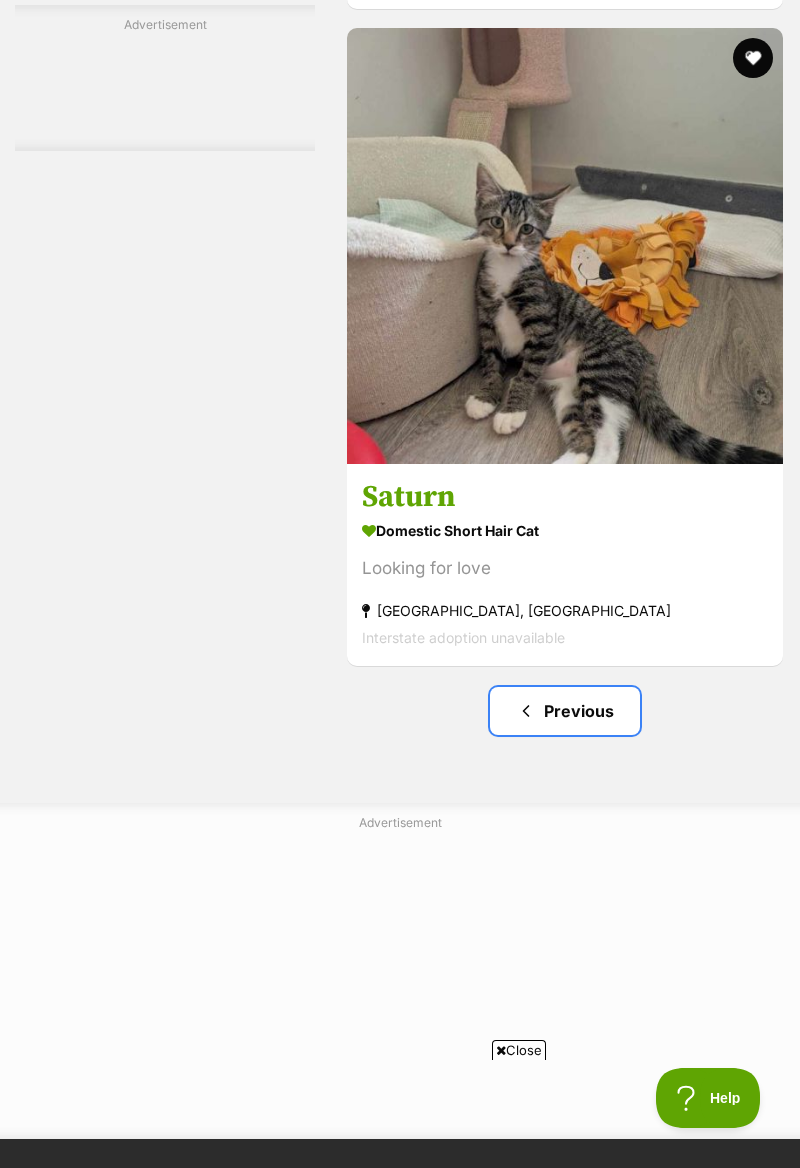 click on "Previous" at bounding box center [565, 711] 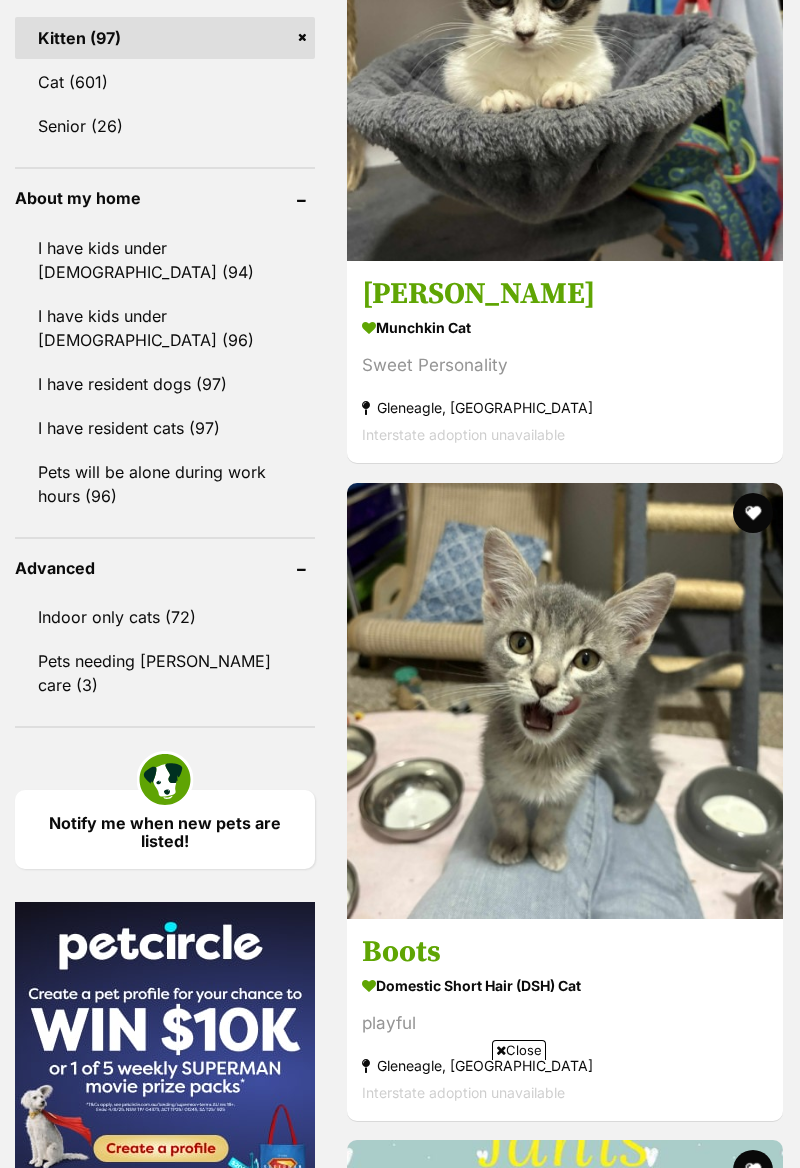 scroll, scrollTop: 5222, scrollLeft: 0, axis: vertical 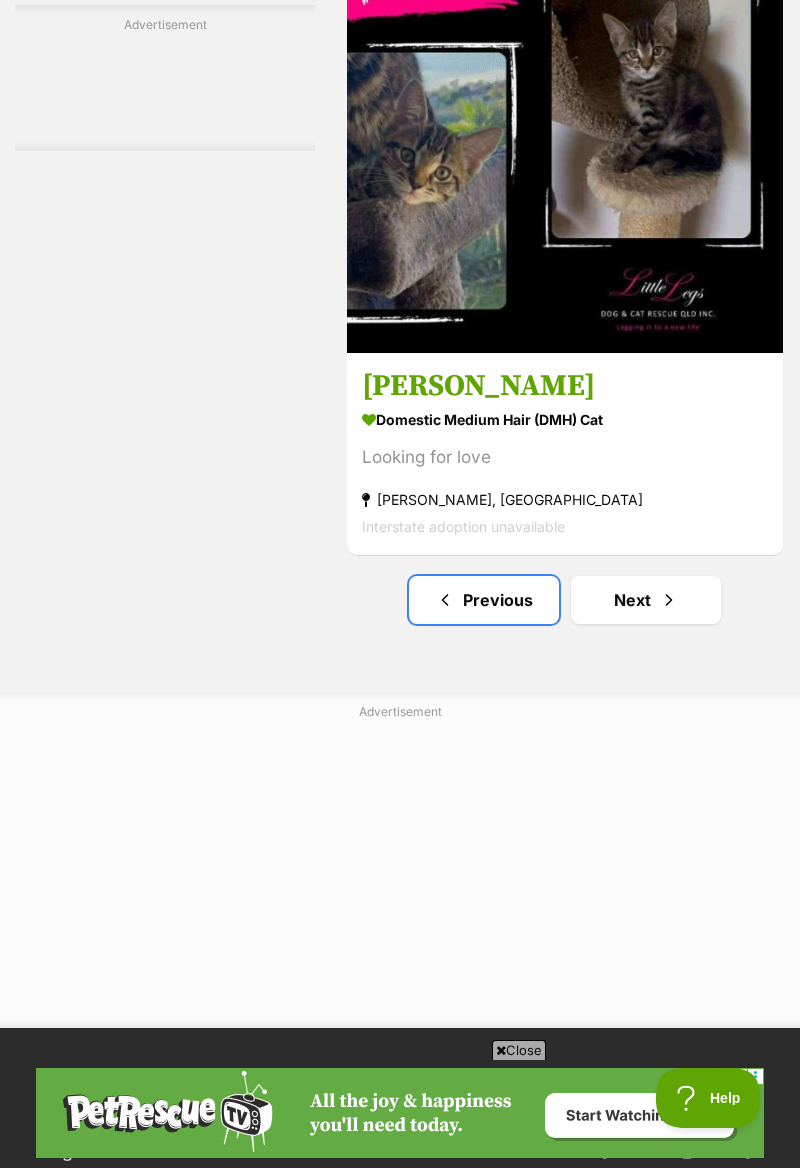 click on "Previous" at bounding box center [484, 600] 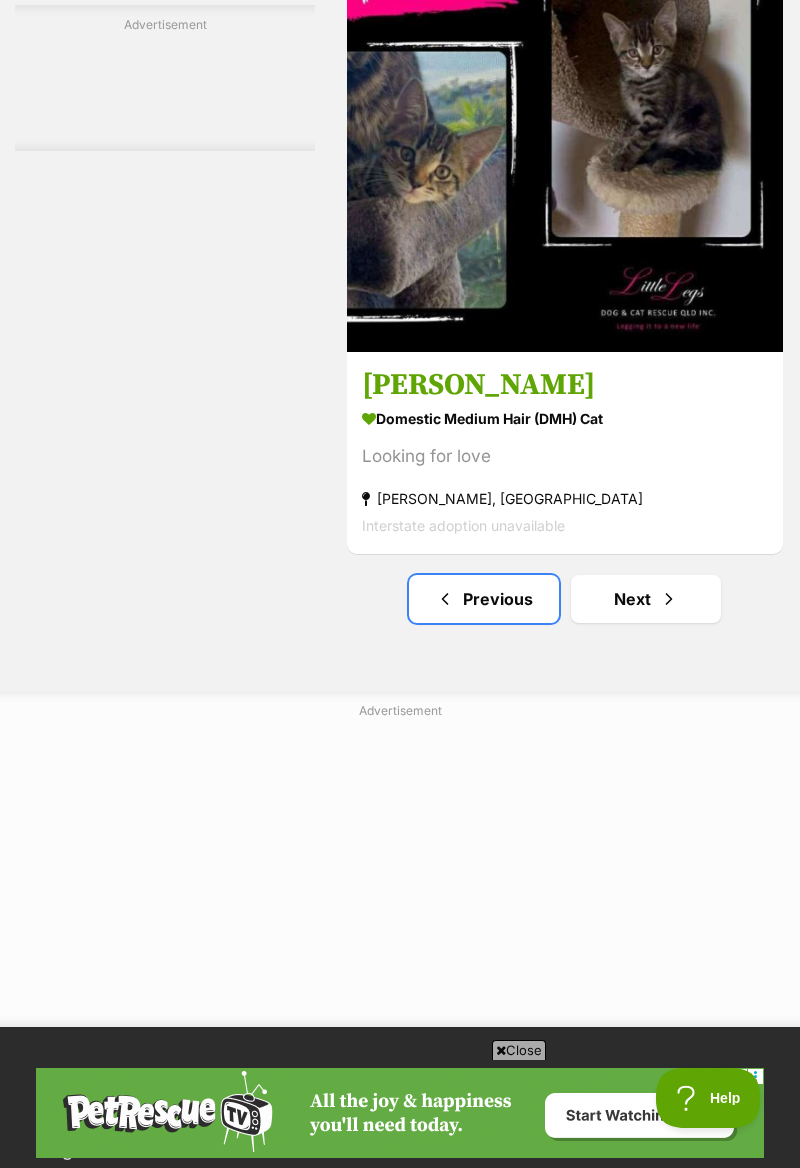 scroll, scrollTop: 14421, scrollLeft: 0, axis: vertical 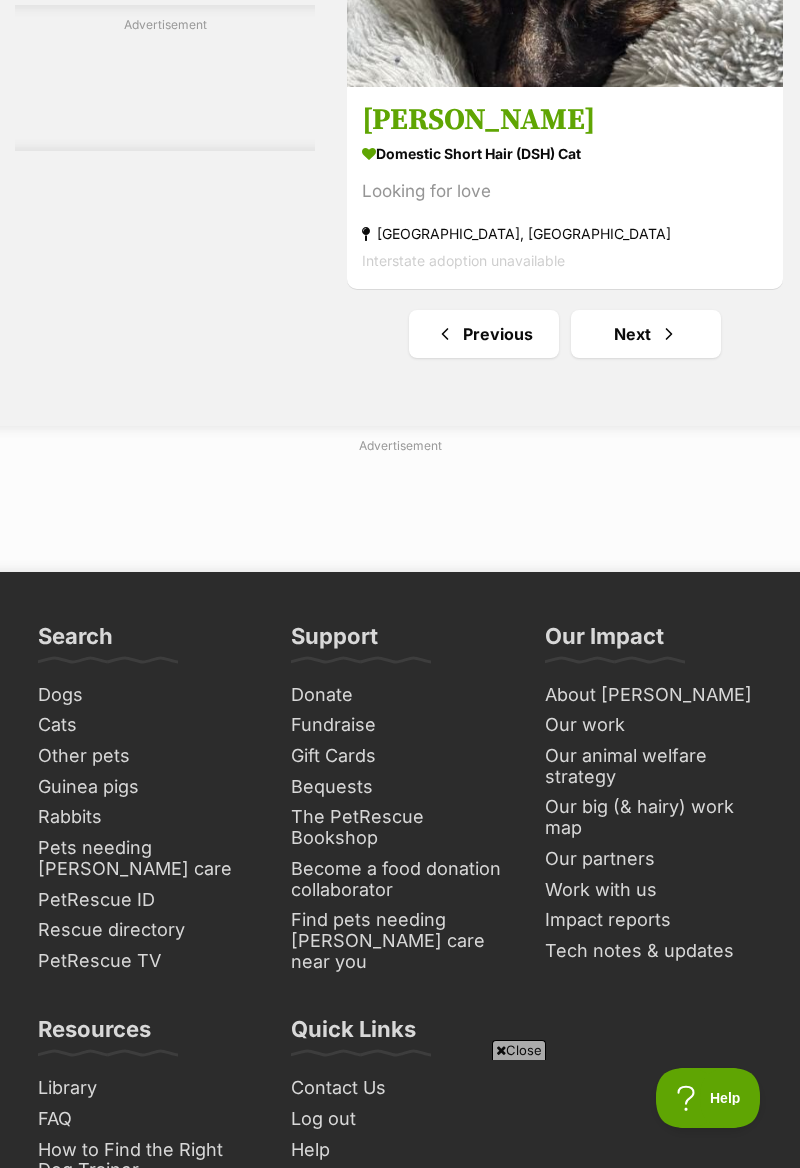 click on "Mabel
Domestic Short Hair (DSH) Cat
Looking for love
Kangaroo Point, QLD
Interstate adoption unavailable" at bounding box center (565, 188) 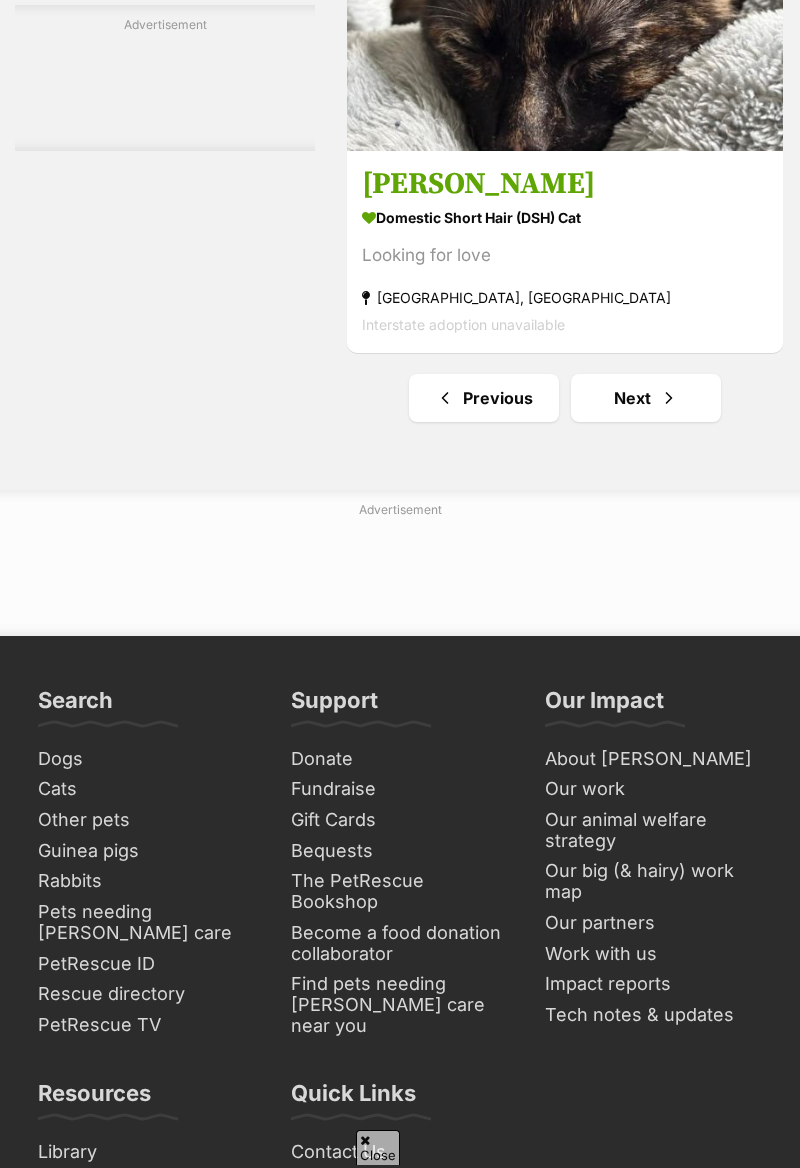 scroll, scrollTop: 14304, scrollLeft: 0, axis: vertical 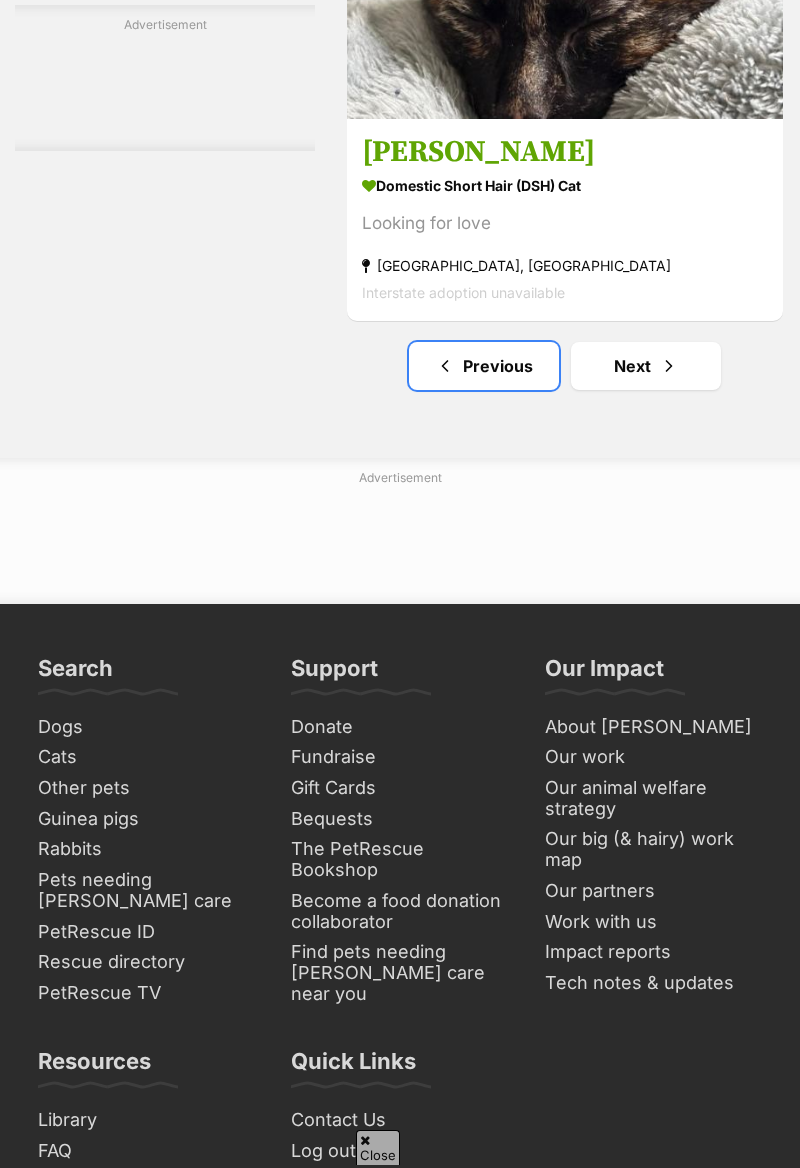 click on "Previous" at bounding box center (484, 366) 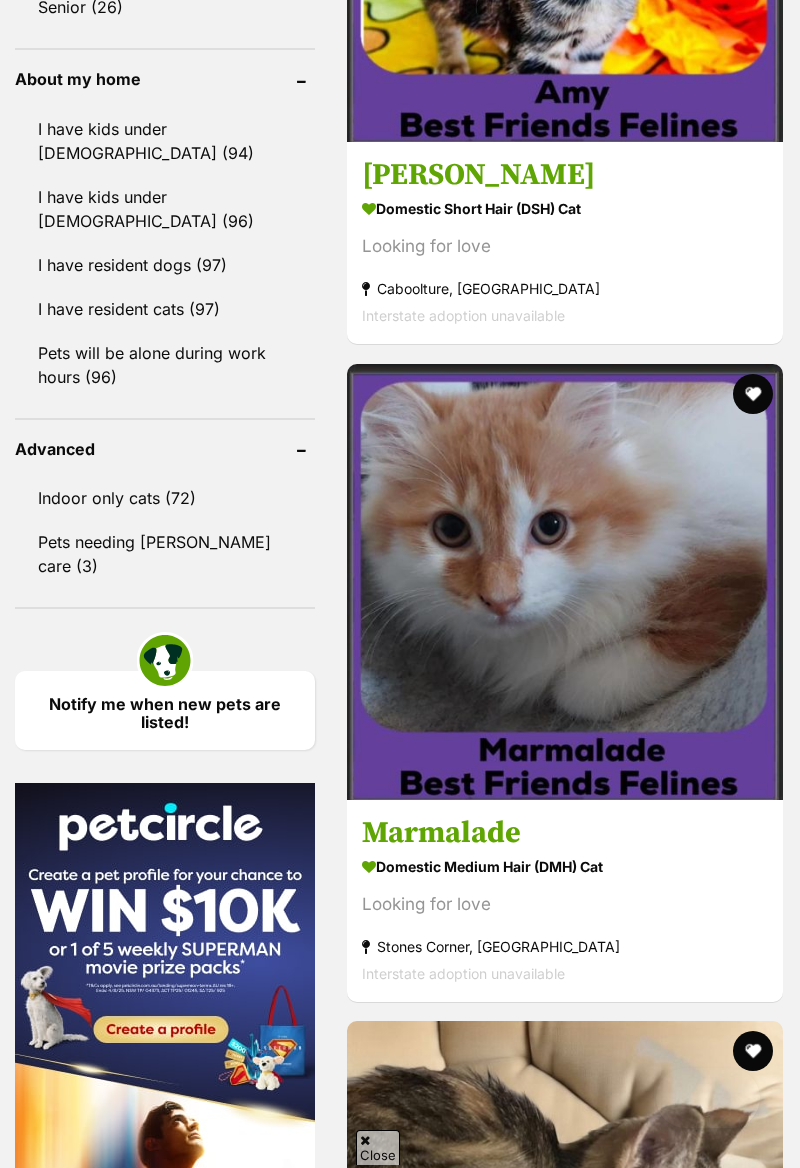 scroll, scrollTop: 3128, scrollLeft: 0, axis: vertical 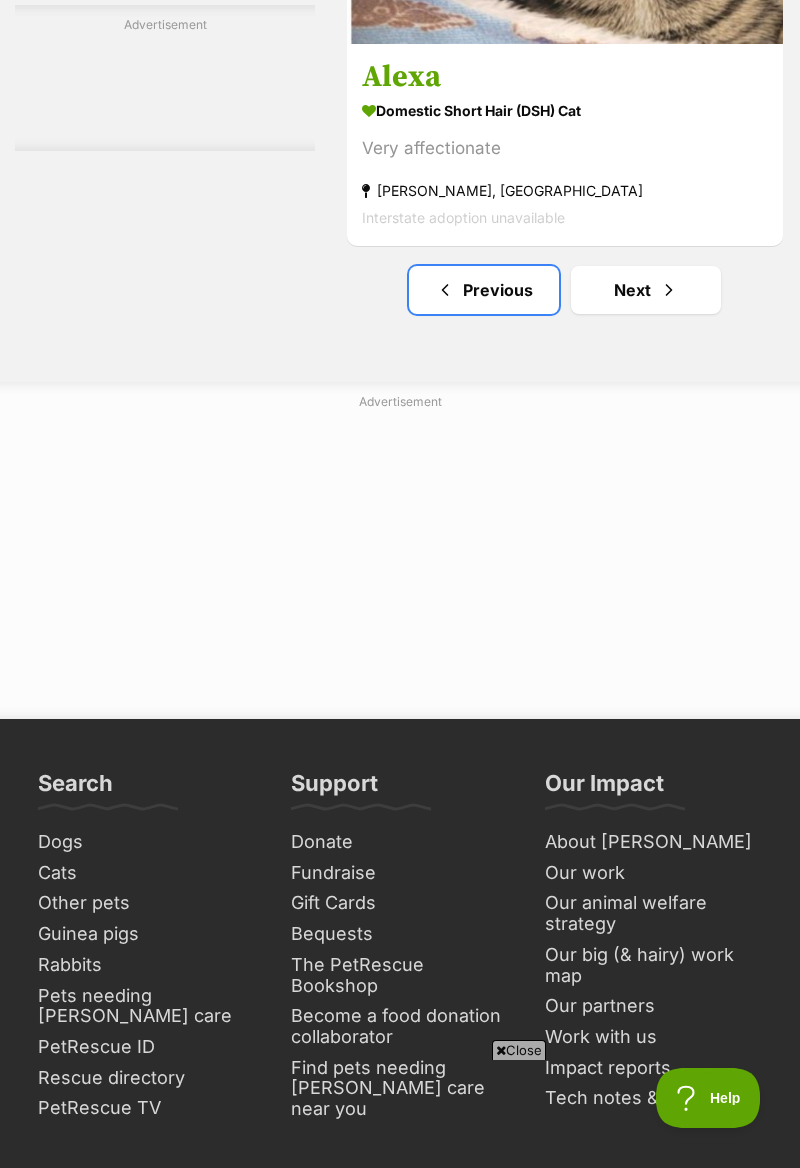 click on "Previous" at bounding box center [484, 290] 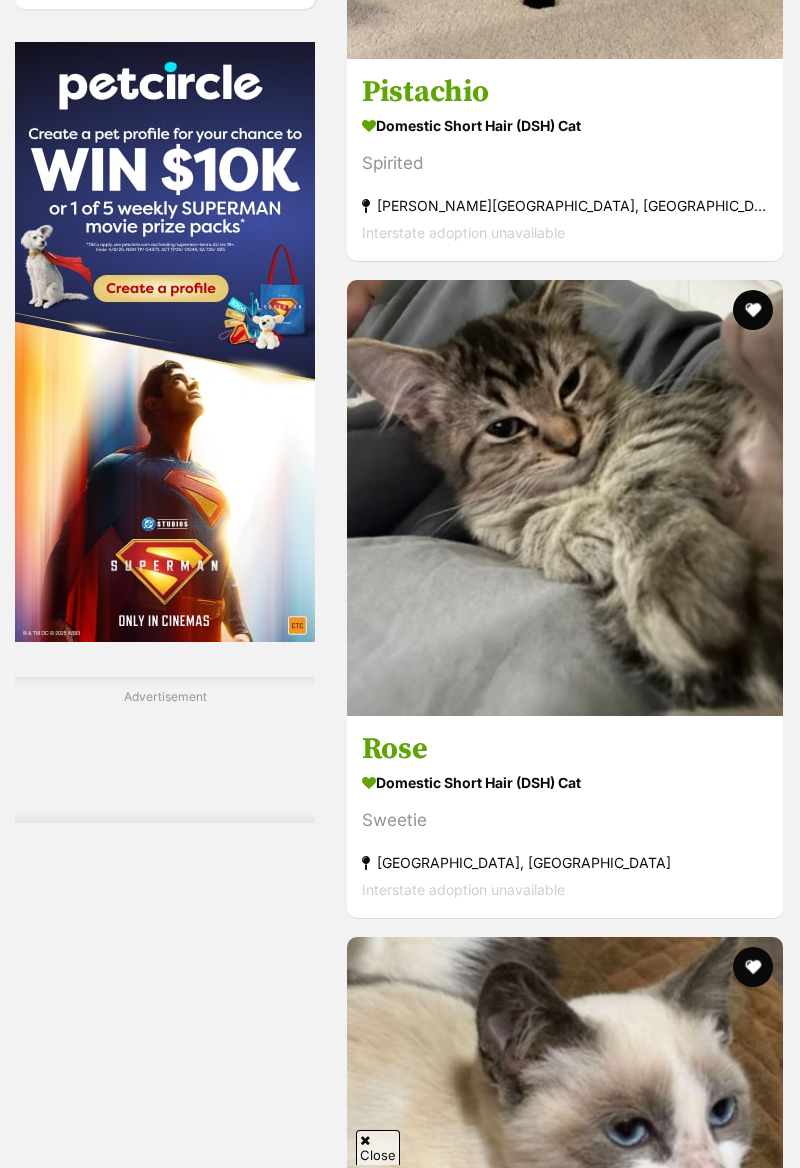 scroll, scrollTop: 4216, scrollLeft: 0, axis: vertical 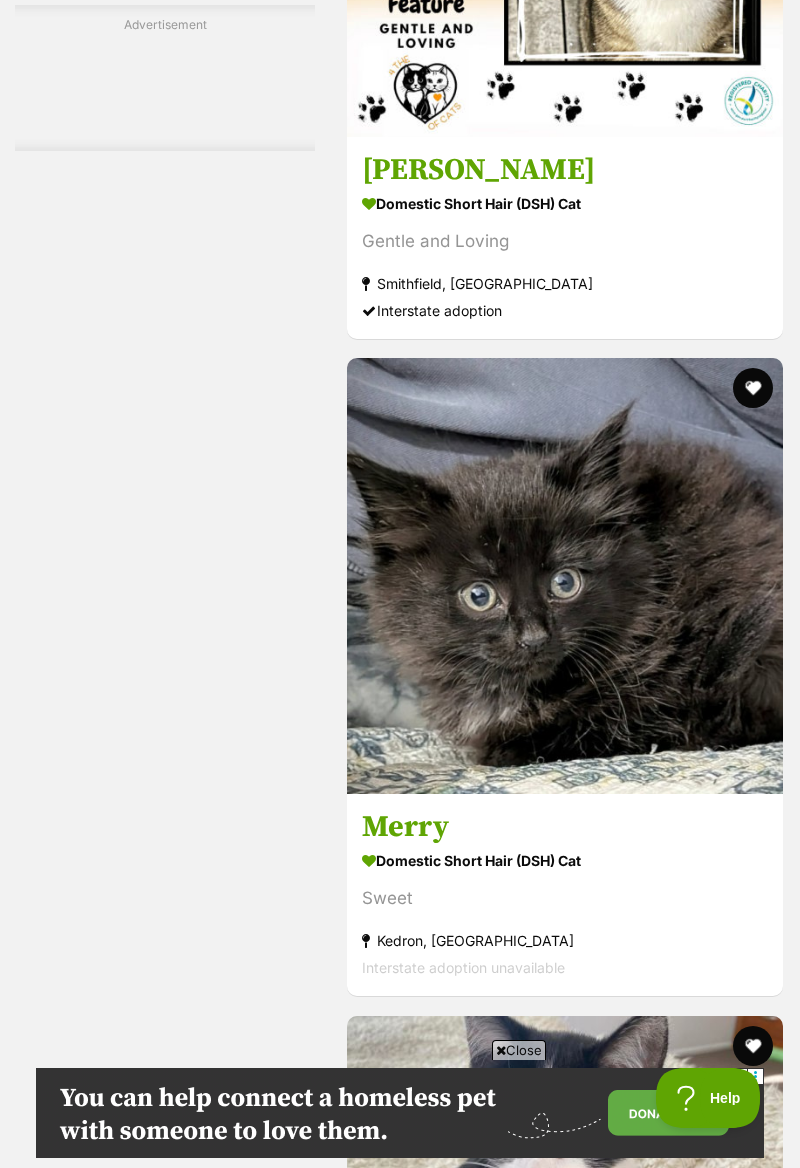 click on "Merry" at bounding box center [565, 828] 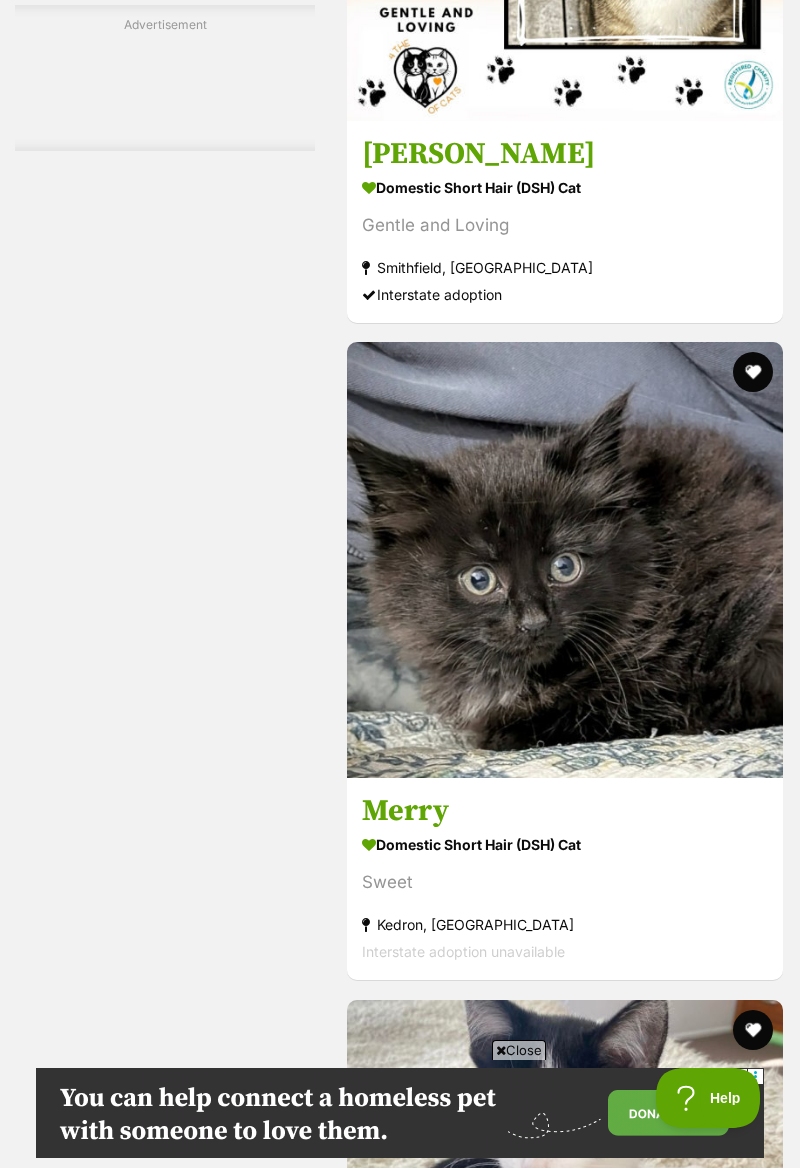 scroll, scrollTop: 10353, scrollLeft: 0, axis: vertical 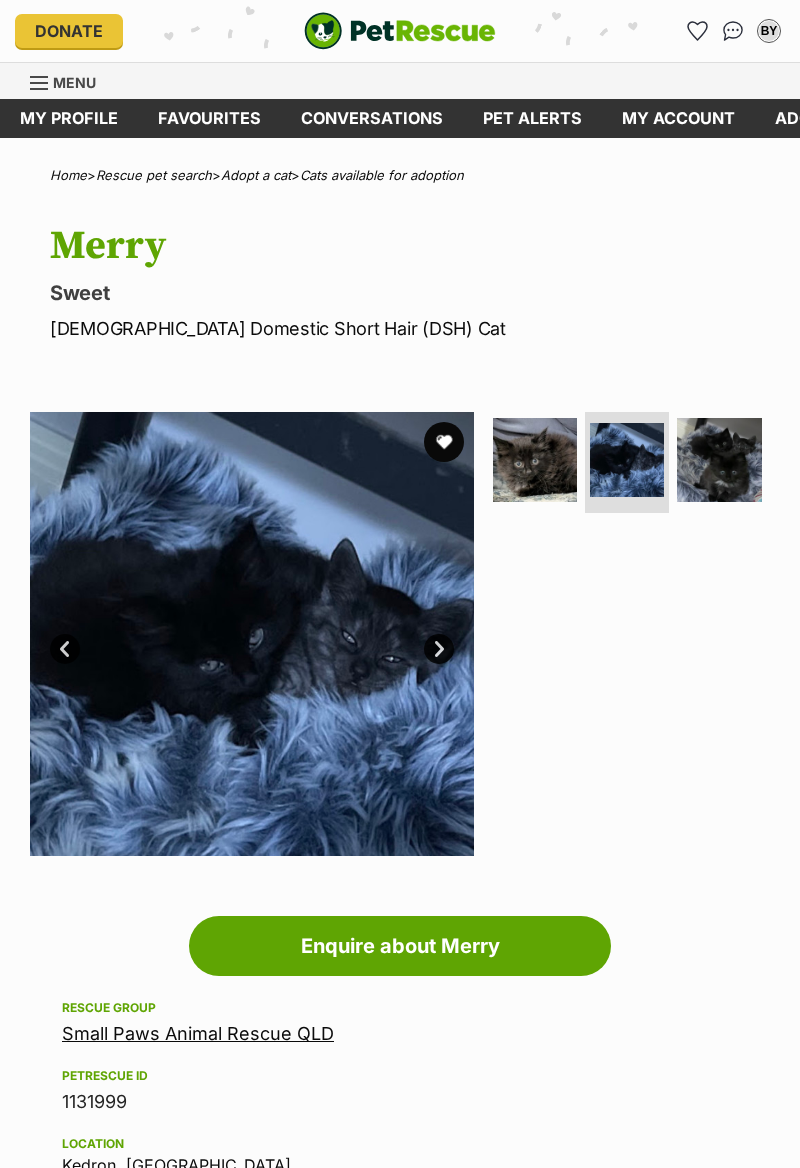 click on "Next" at bounding box center [439, 649] 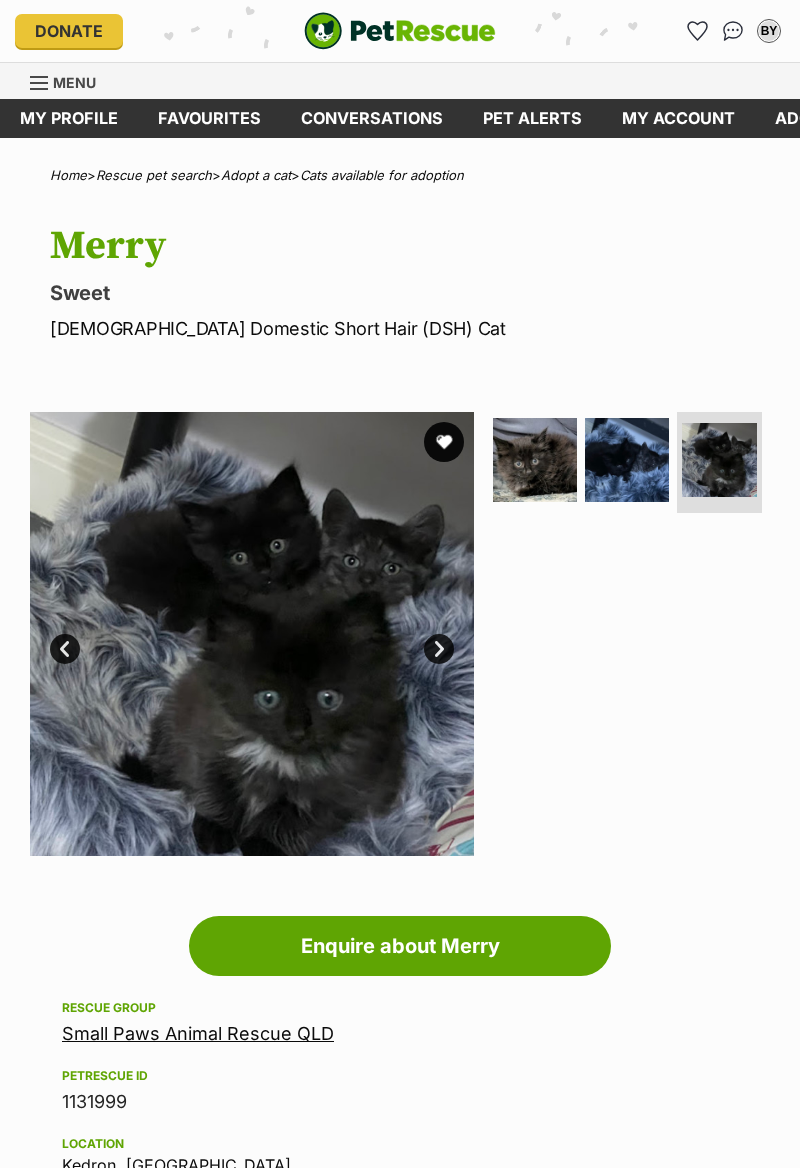 click at bounding box center (252, 634) 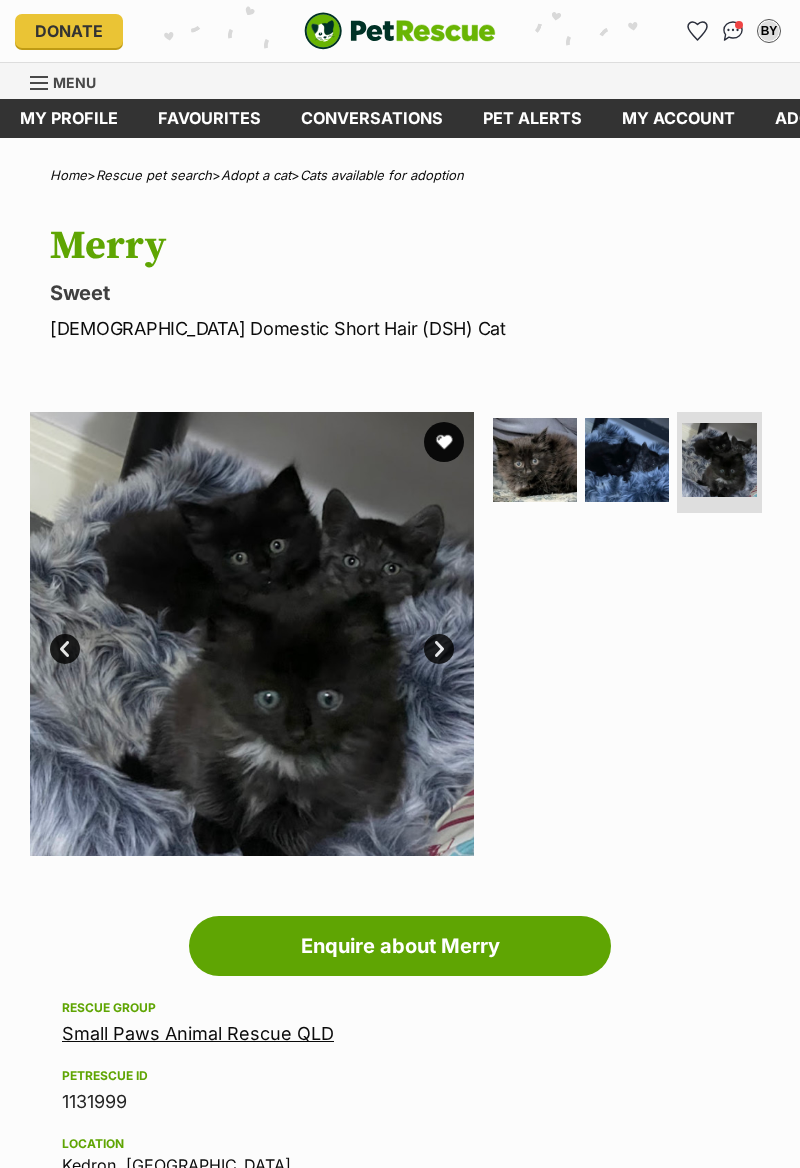 scroll, scrollTop: 42, scrollLeft: 0, axis: vertical 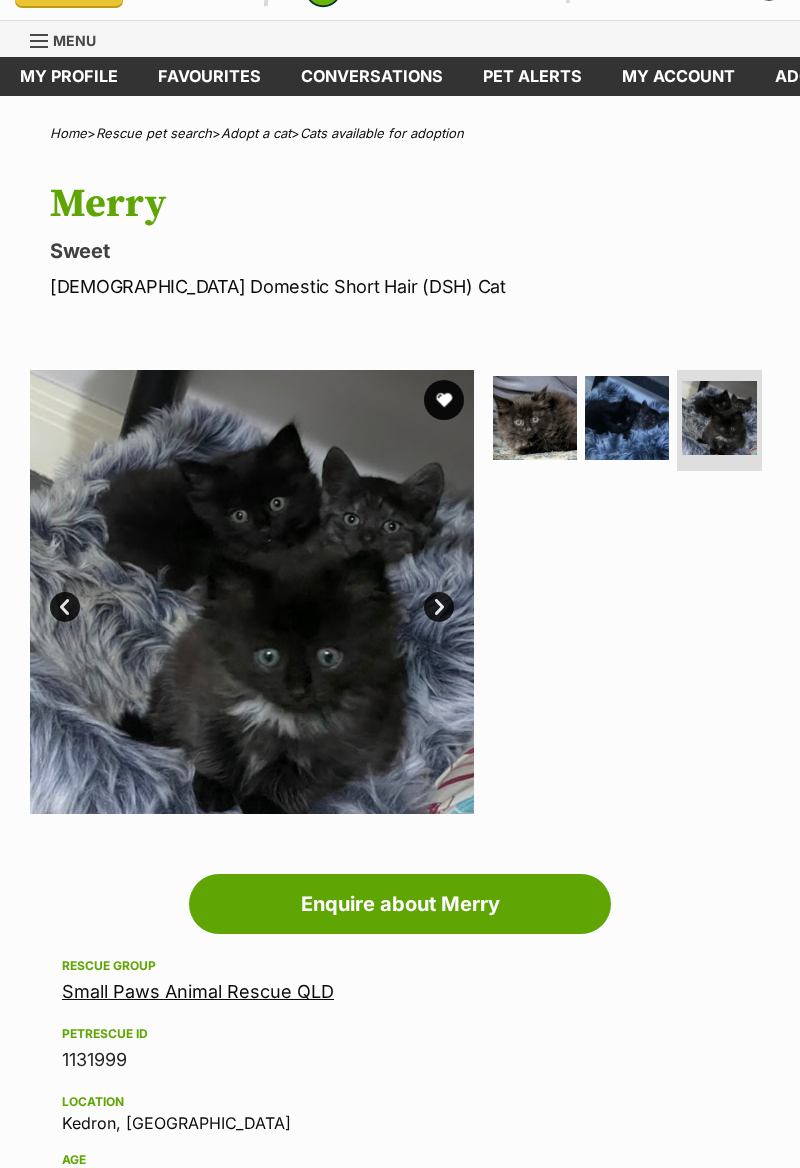 click on "Next" at bounding box center (439, 607) 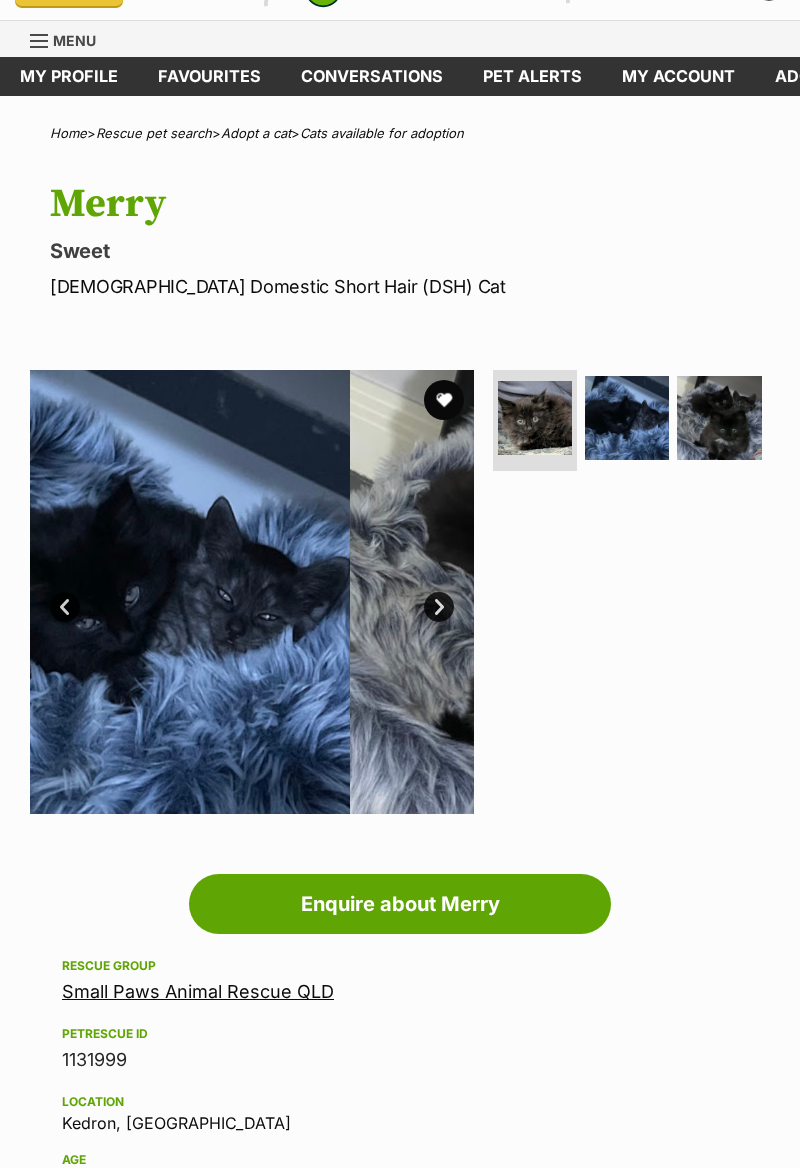 scroll, scrollTop: 42, scrollLeft: 0, axis: vertical 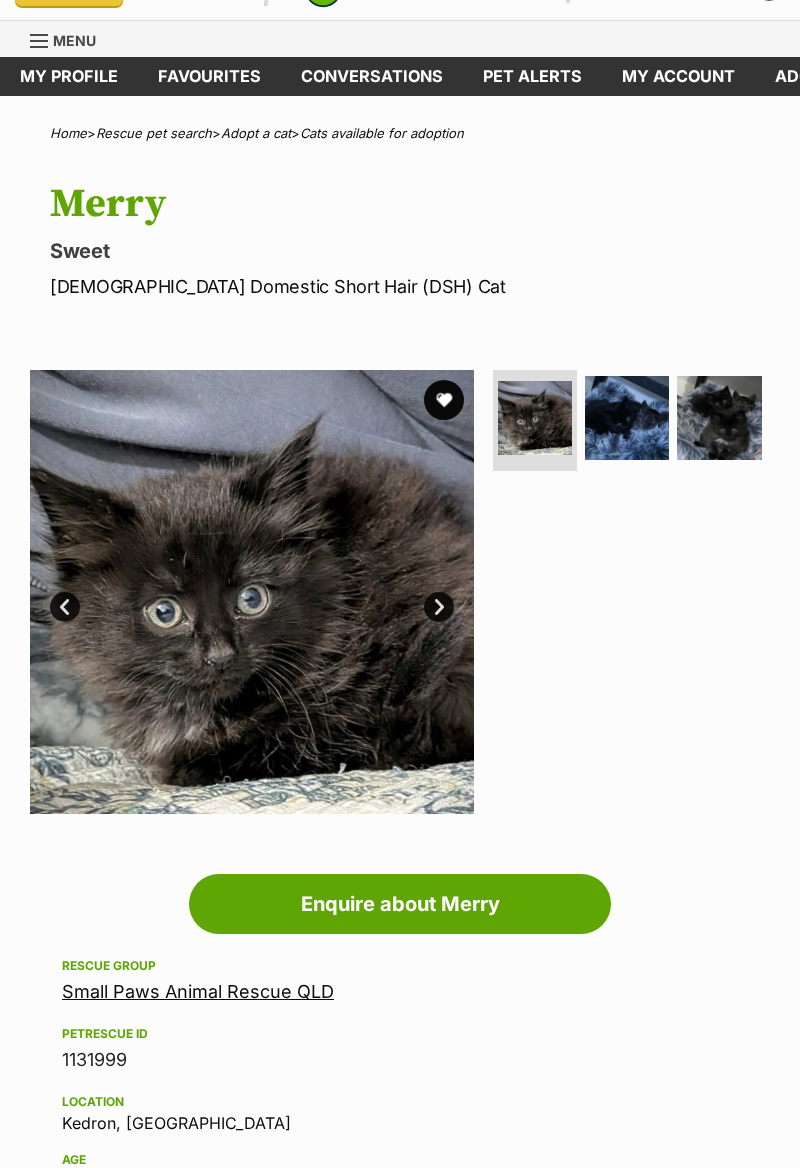click on "Next" at bounding box center (439, 607) 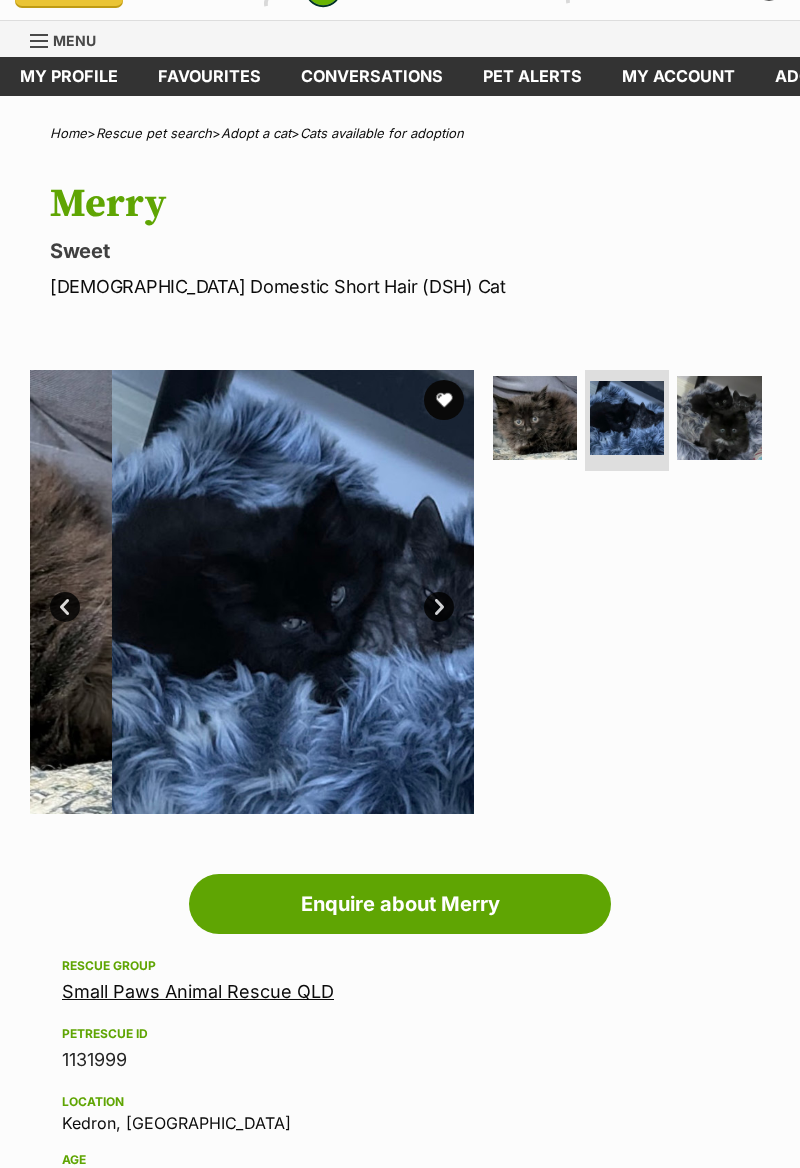 click at bounding box center [334, 592] 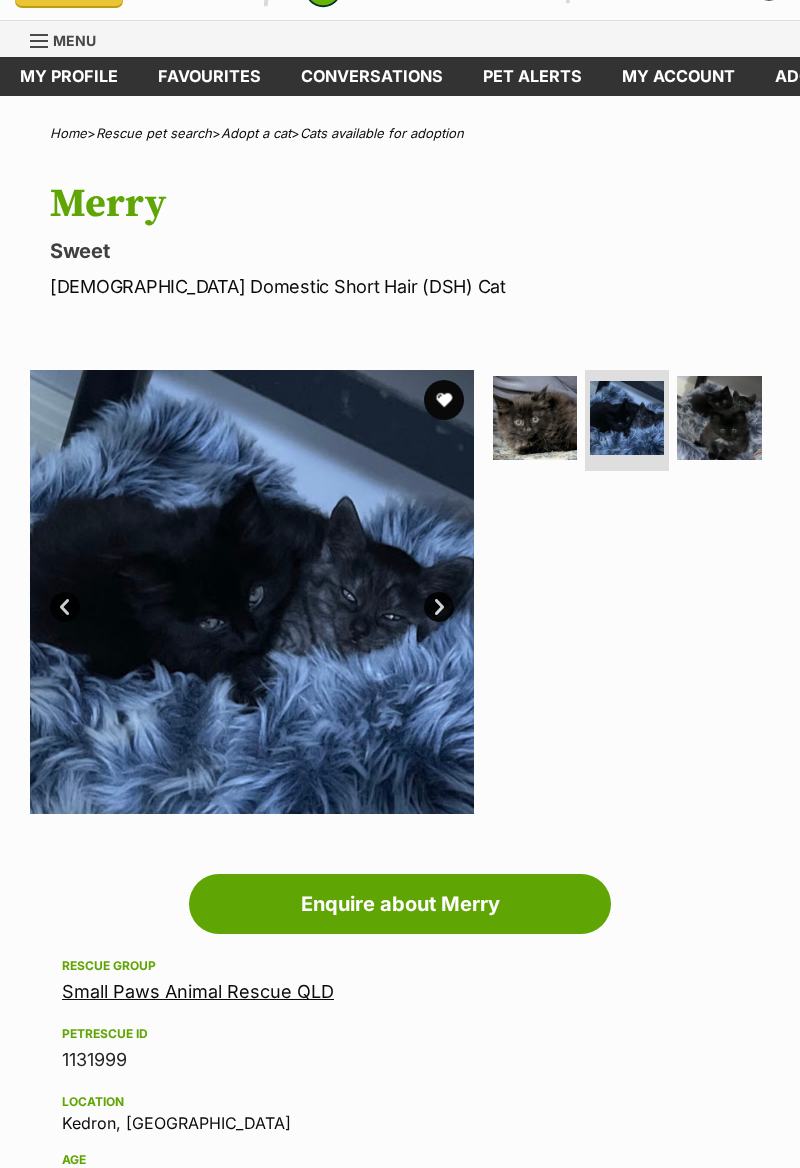 scroll, scrollTop: 0, scrollLeft: 0, axis: both 